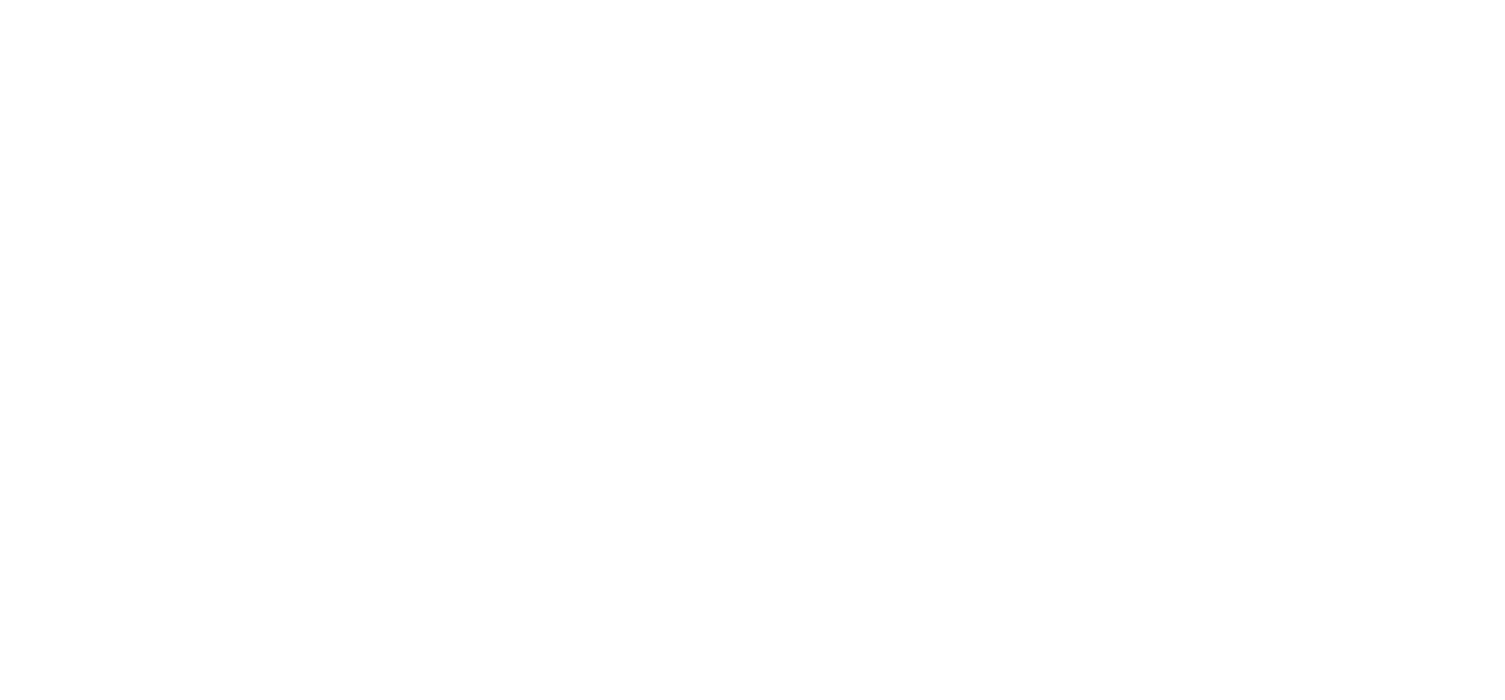 scroll, scrollTop: 0, scrollLeft: 0, axis: both 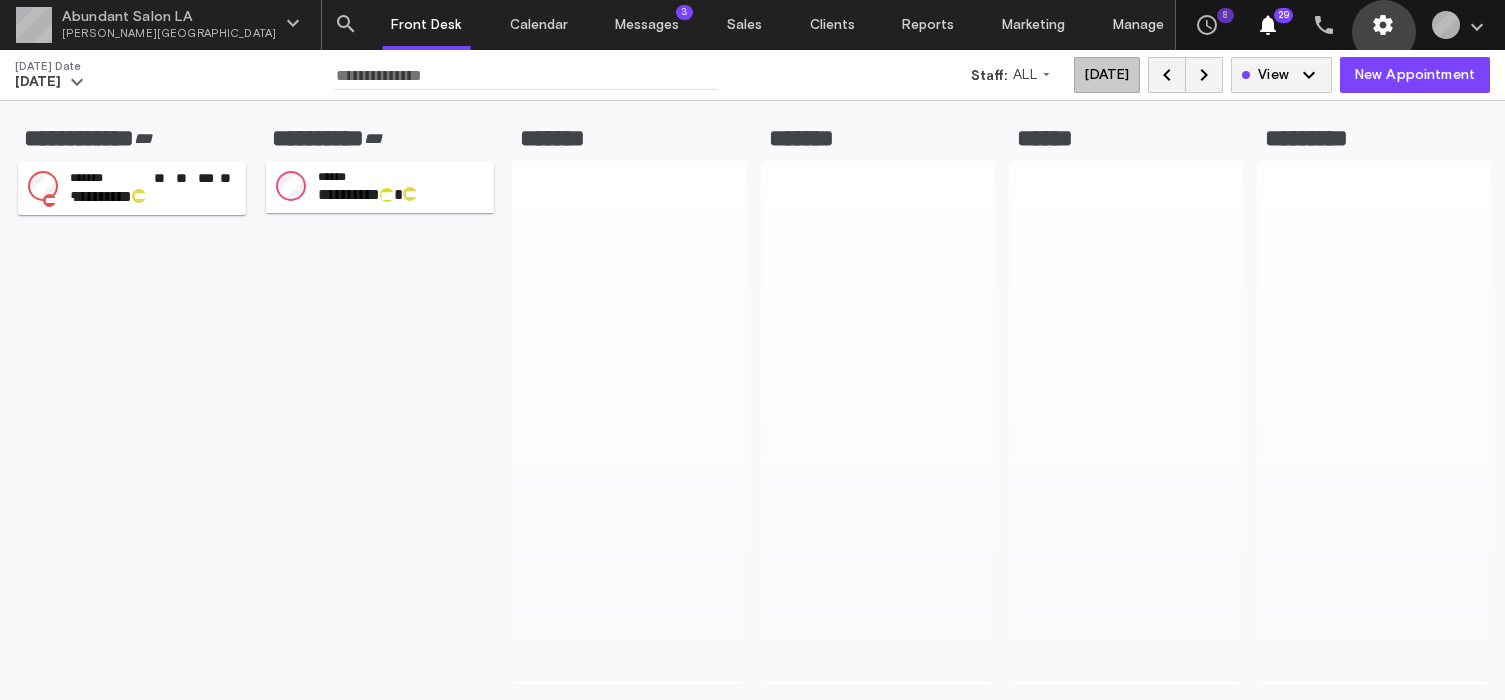 click on "settings" at bounding box center (1383, 25) 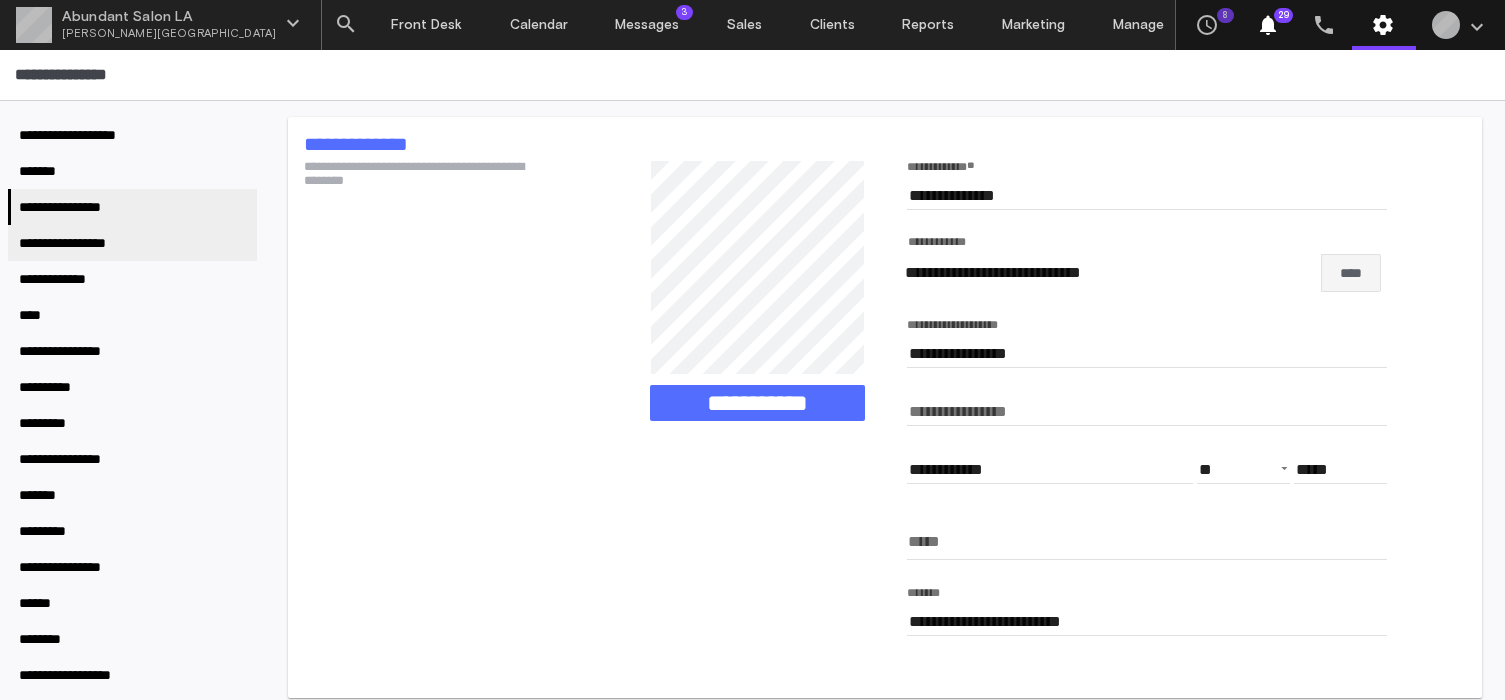 click on "**********" at bounding box center [132, 243] 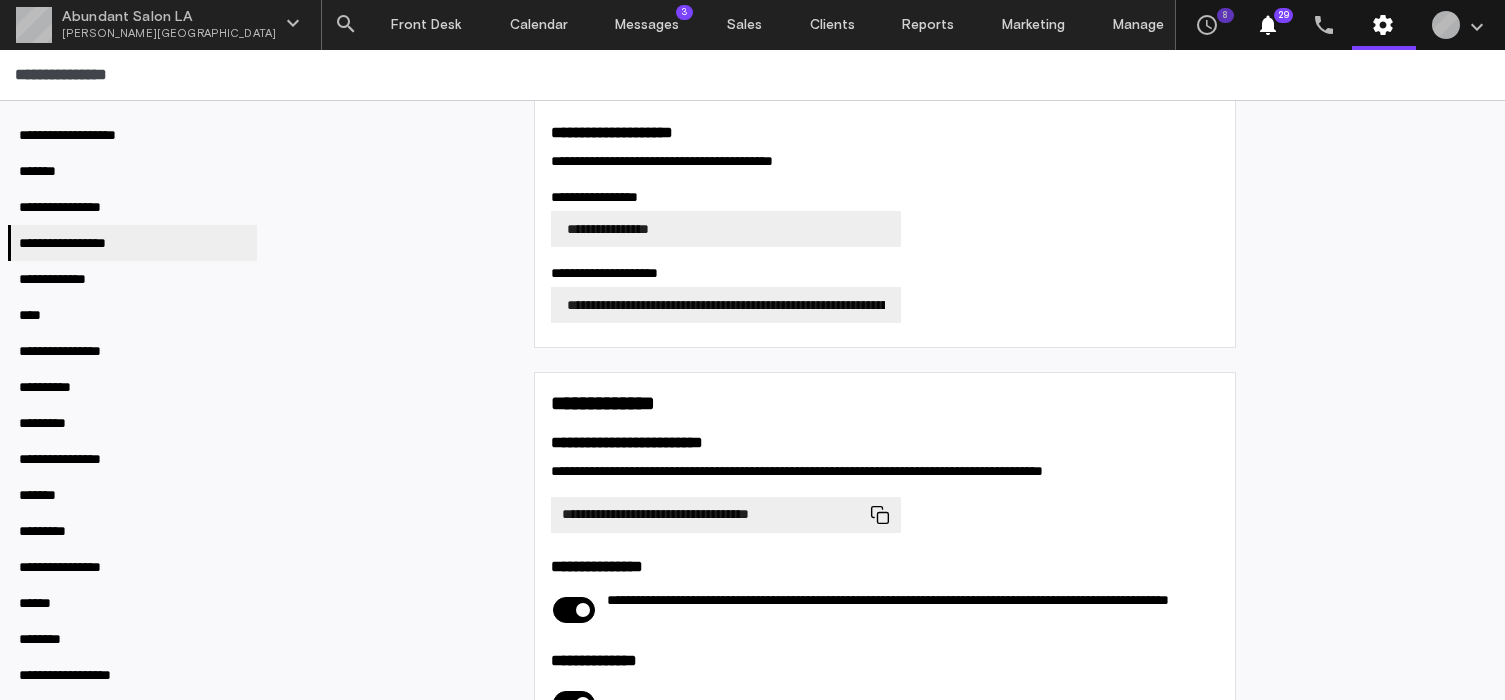 scroll, scrollTop: 1068, scrollLeft: 0, axis: vertical 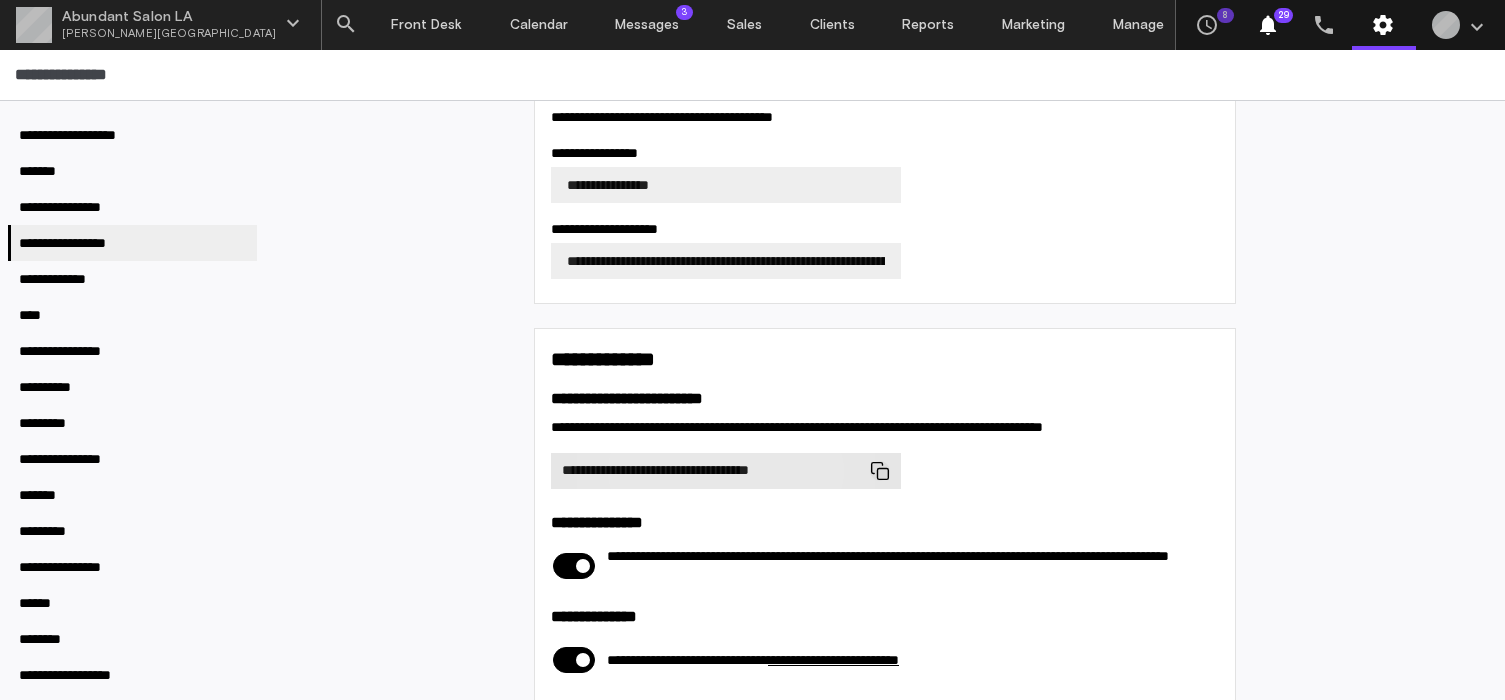 click 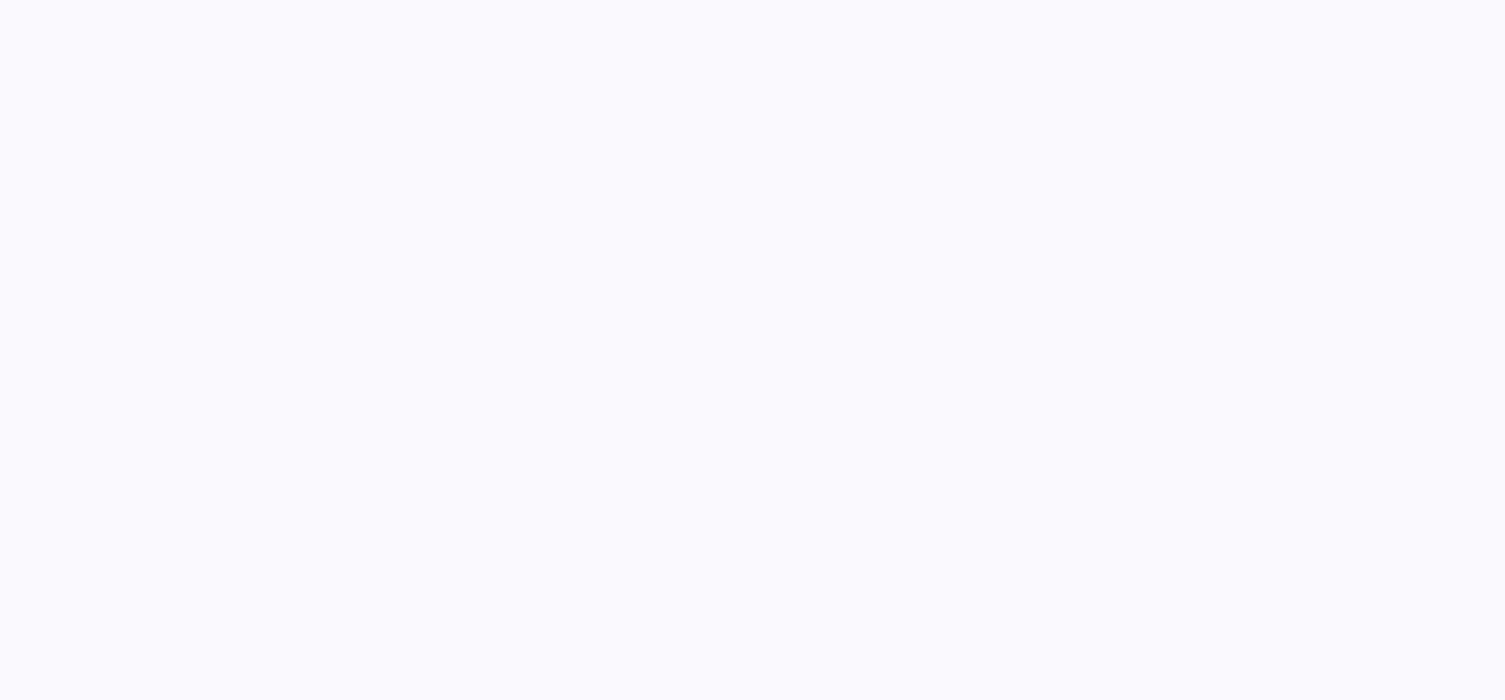 scroll, scrollTop: 0, scrollLeft: 0, axis: both 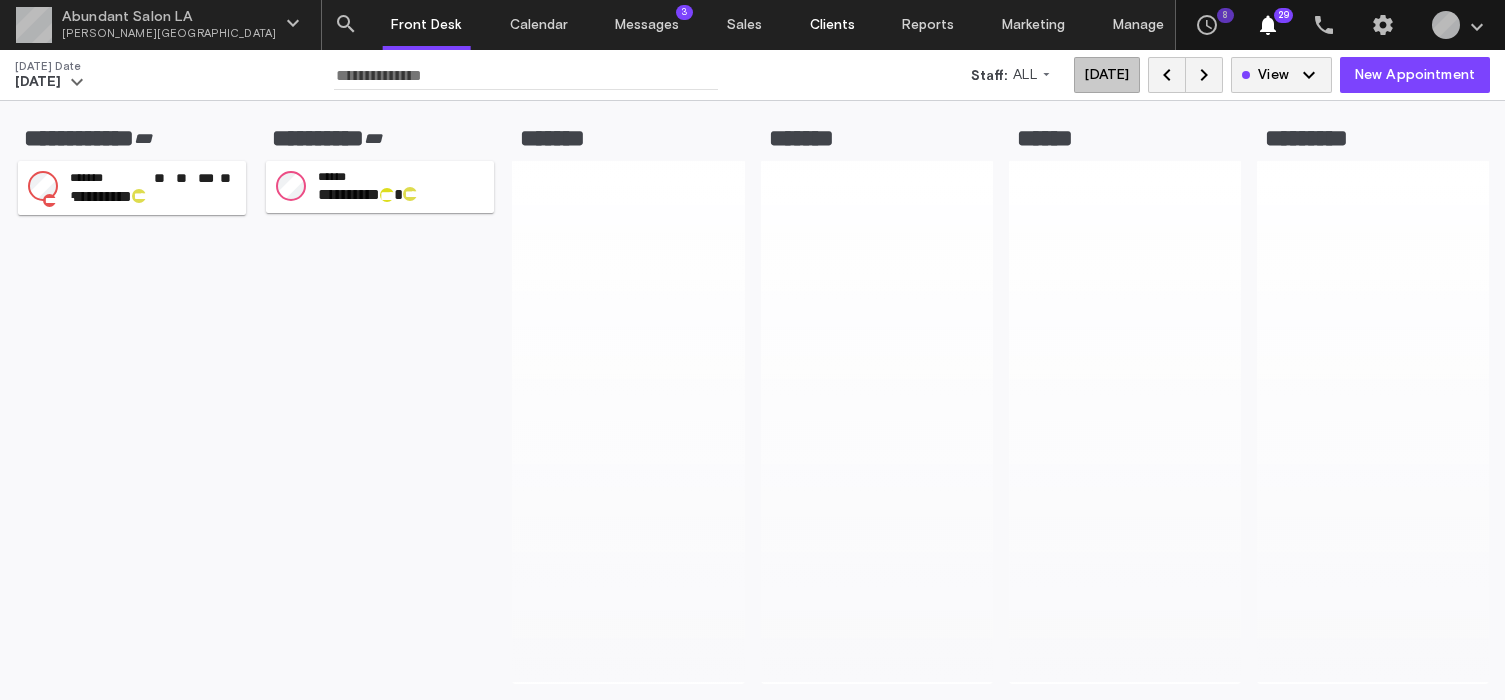 click on "Clients" at bounding box center (832, 25) 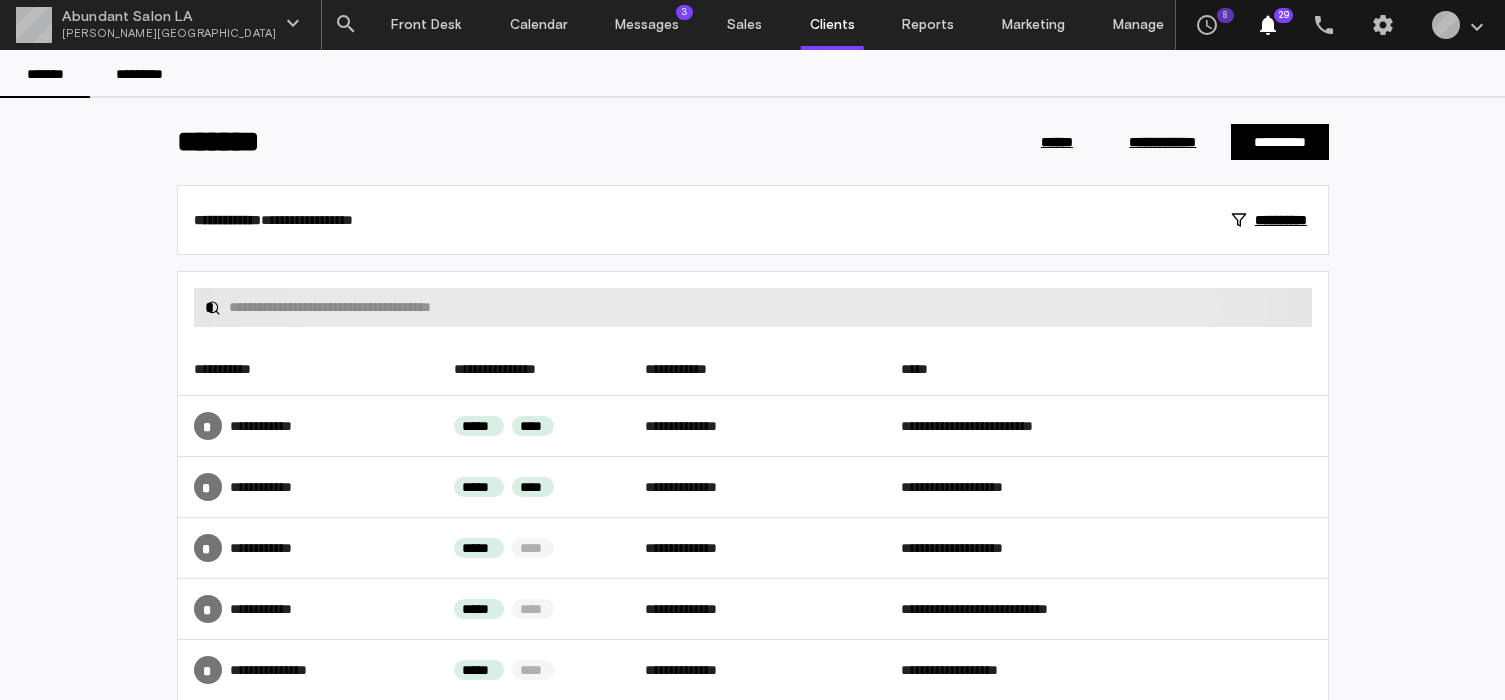 click on "*" at bounding box center [753, 307] 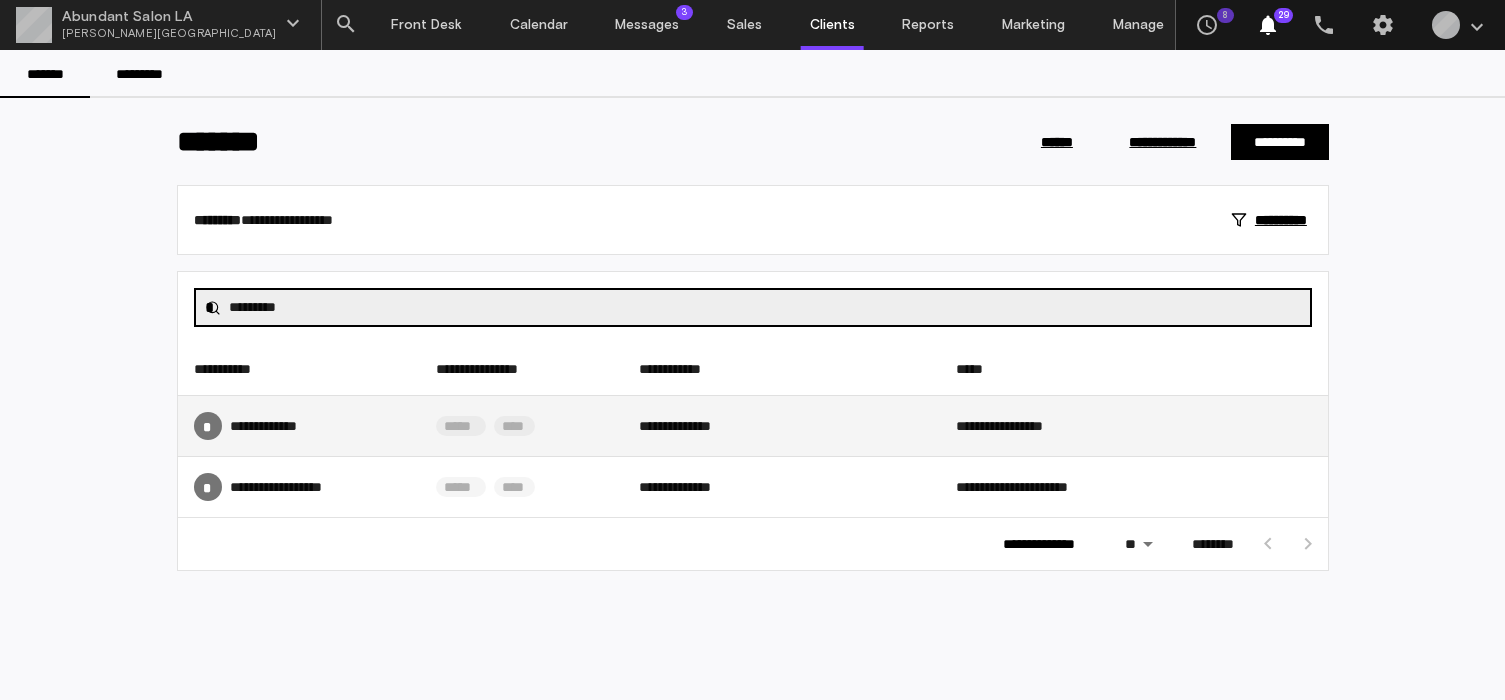 type on "*********" 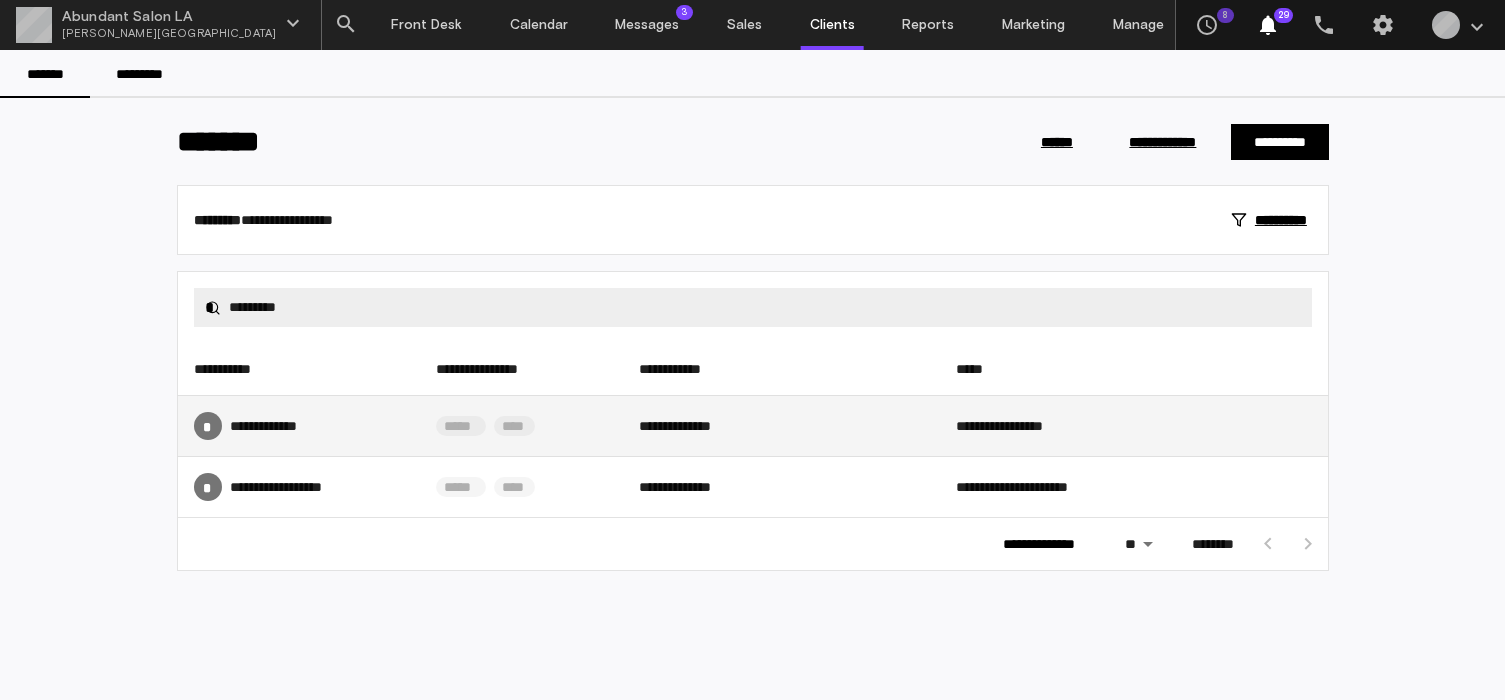 click on "* ****   ********" at bounding box center [299, 426] 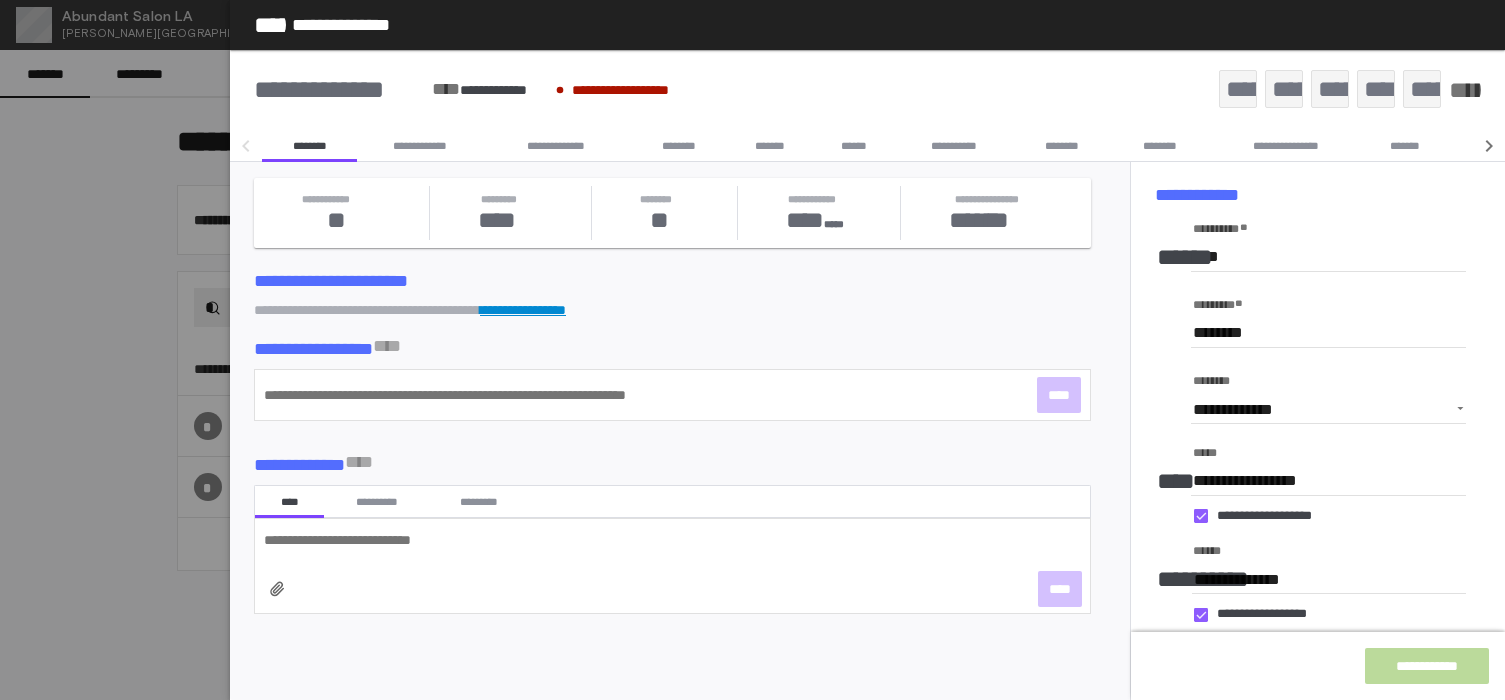 click on "******" at bounding box center (854, 146) 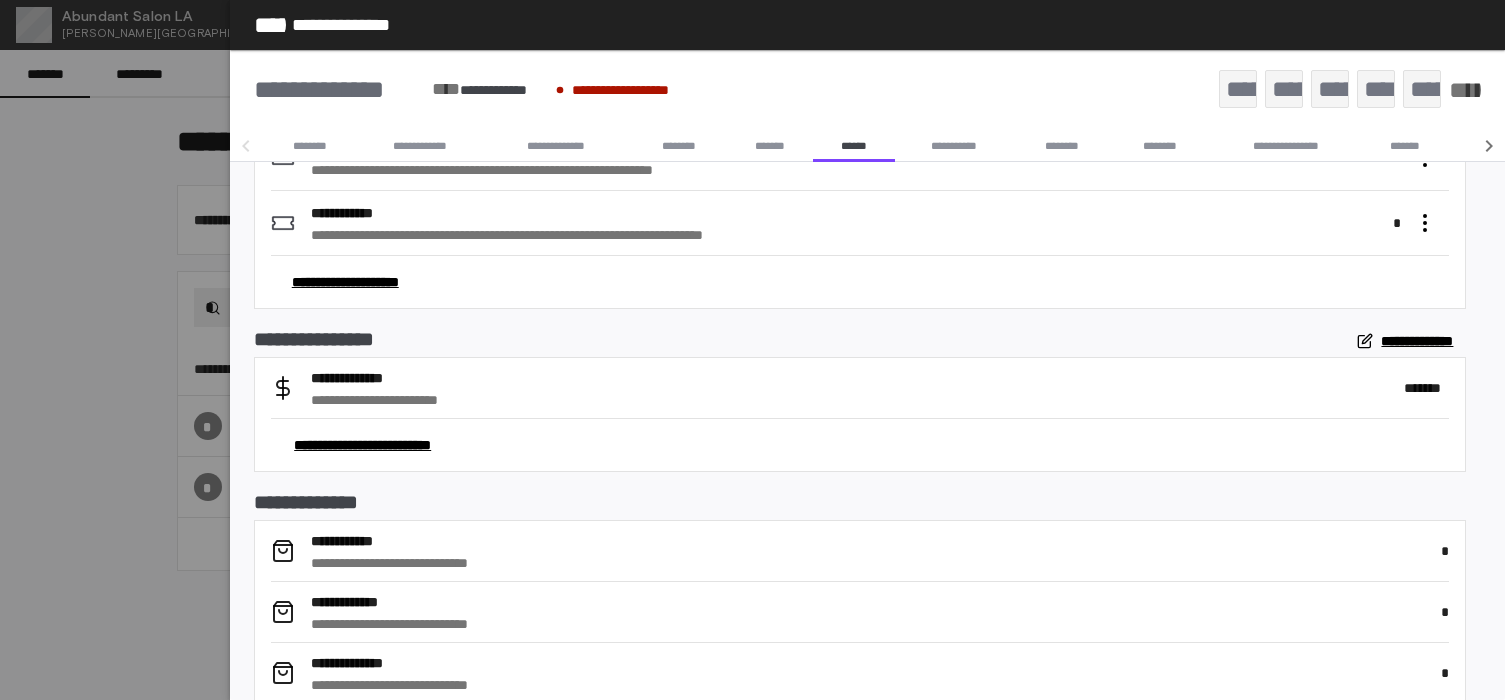 scroll, scrollTop: 657, scrollLeft: 0, axis: vertical 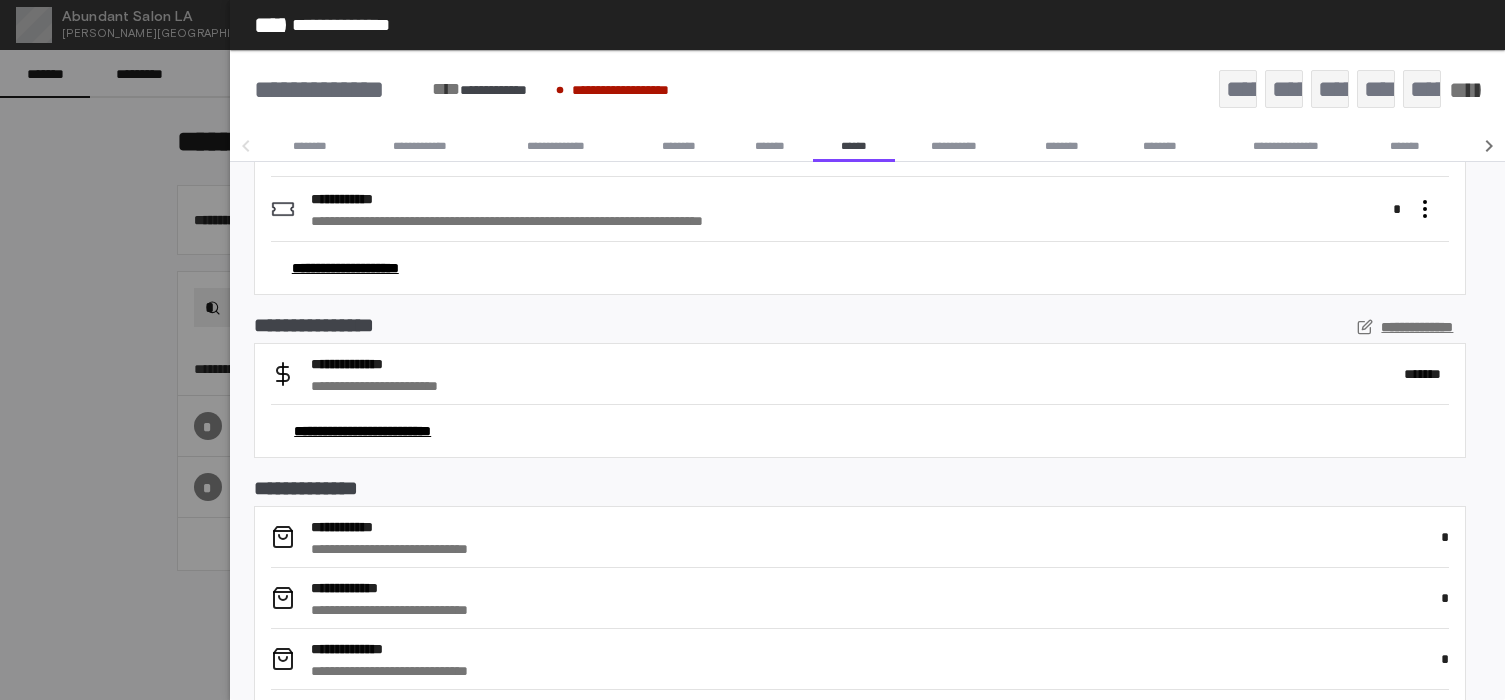 click on "**********" at bounding box center [1407, 327] 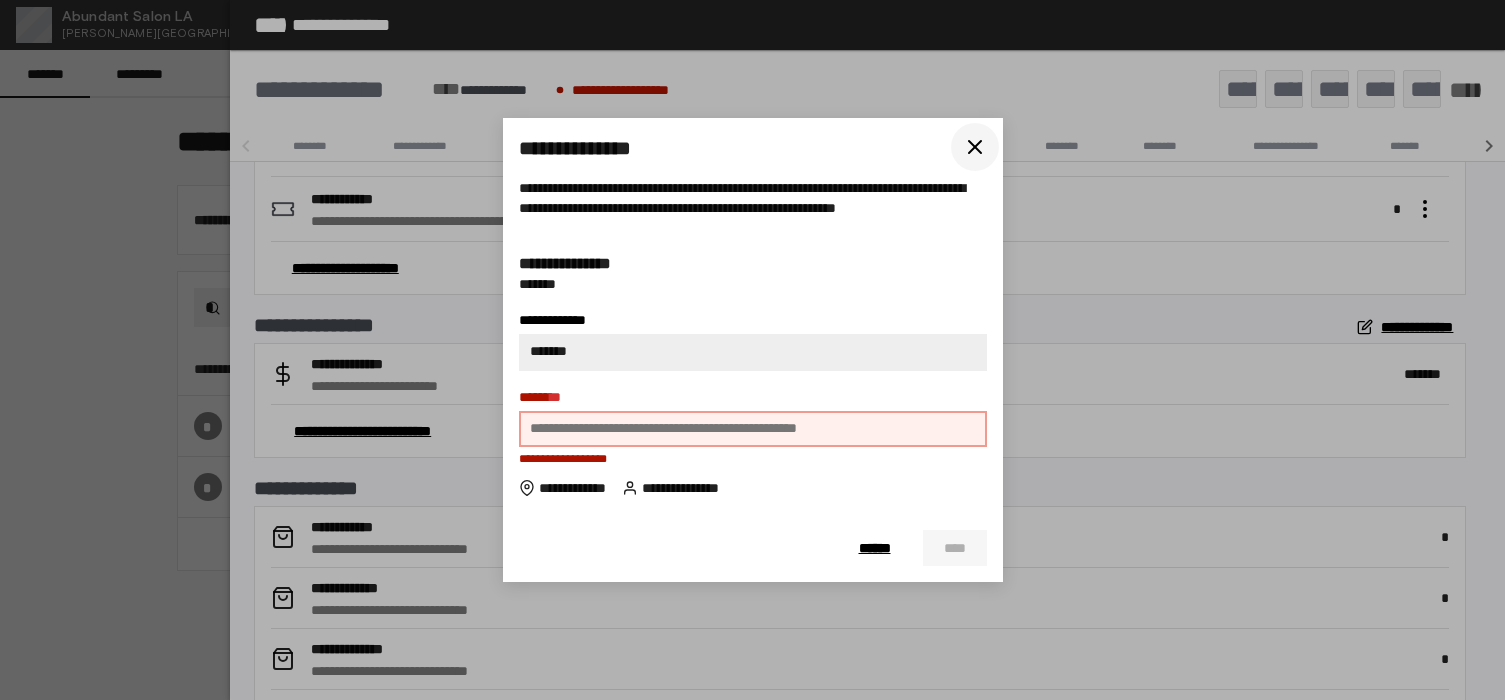 click 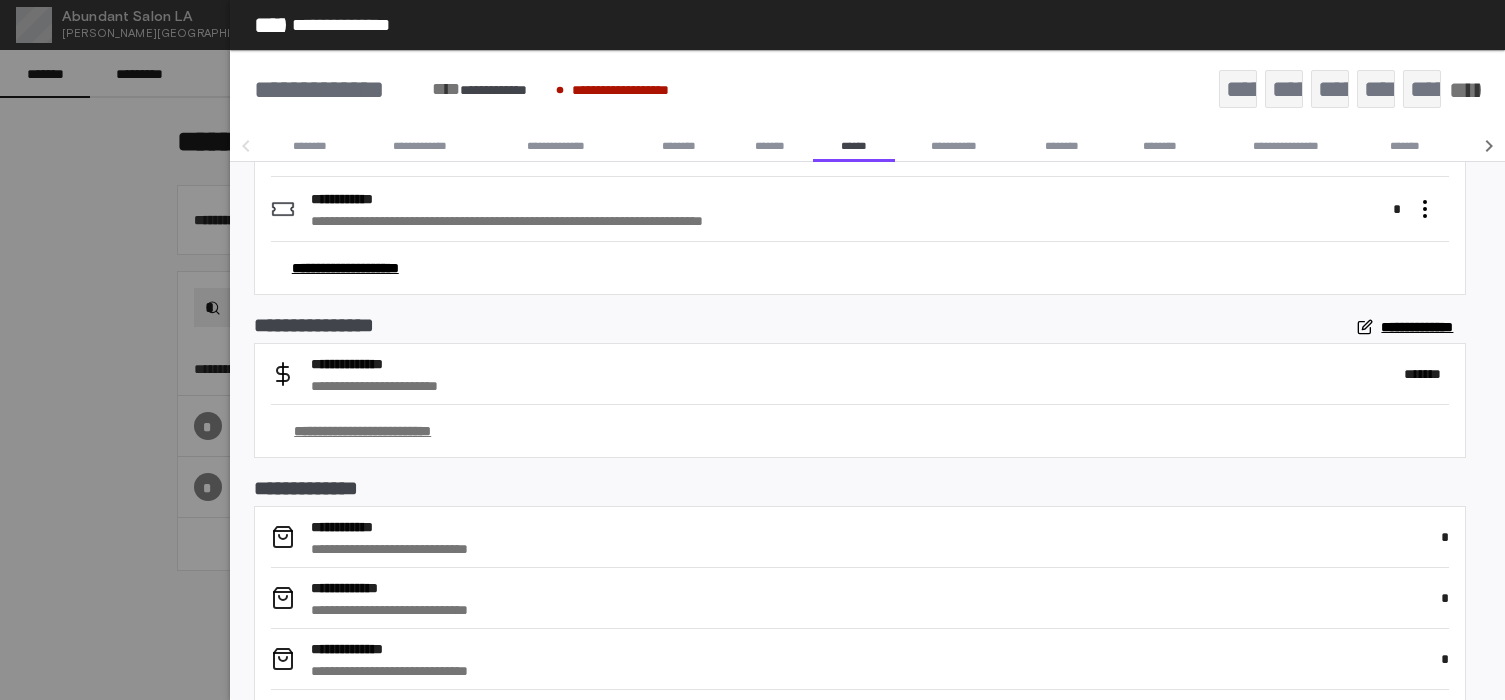click on "**********" at bounding box center [362, 431] 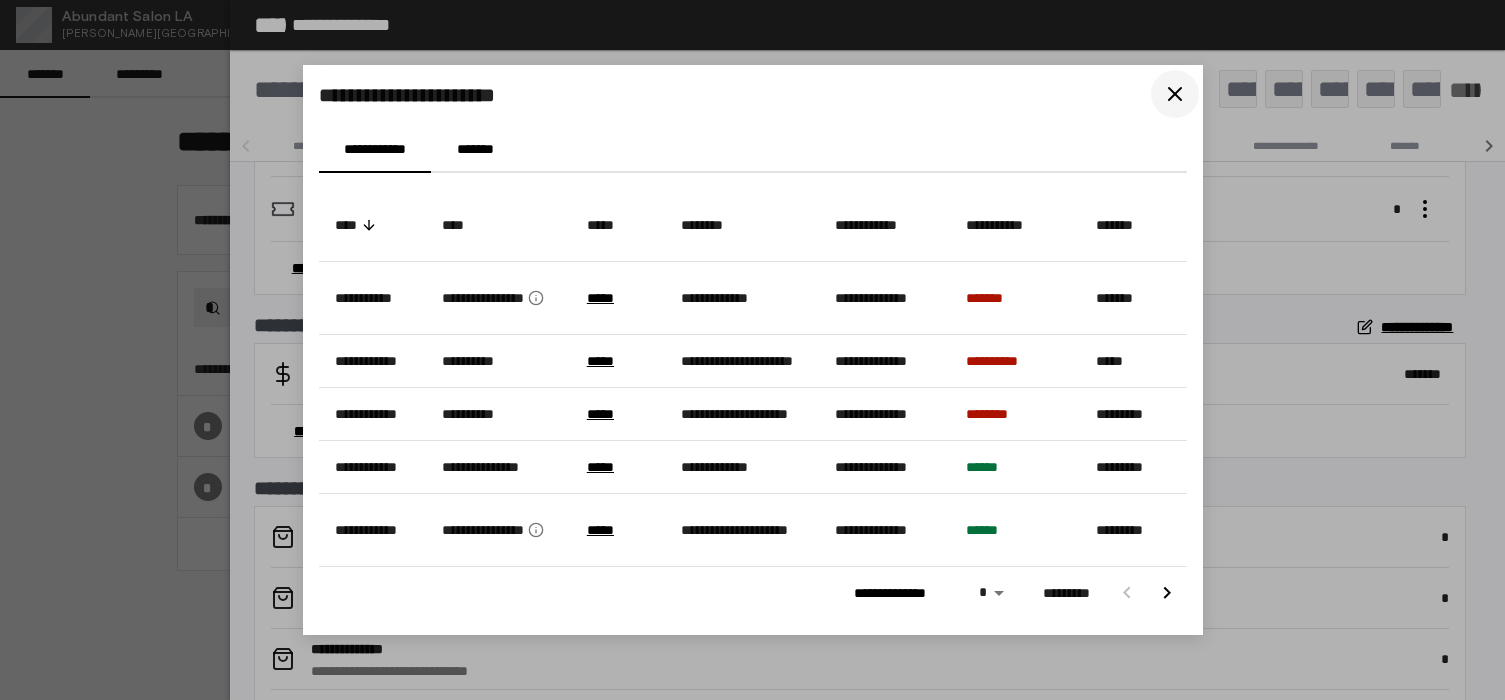 click 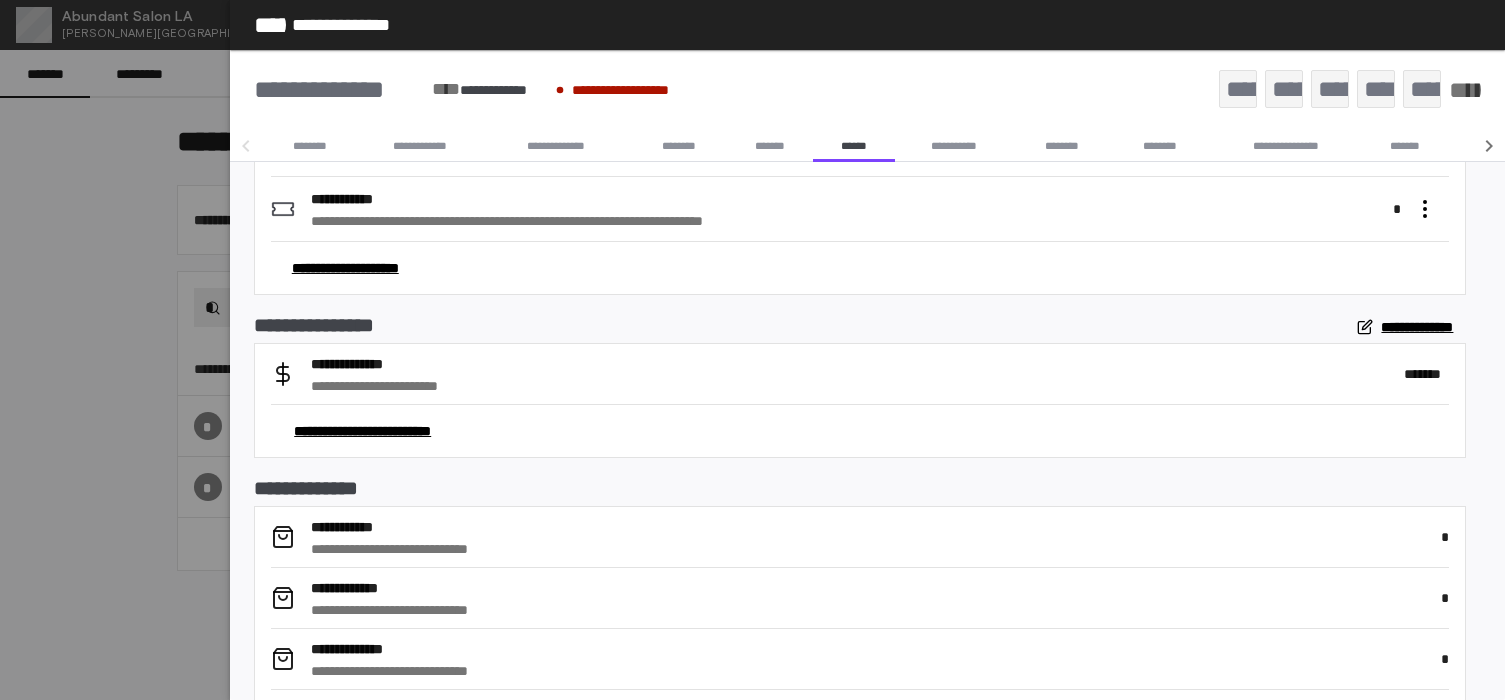 click on "*****" 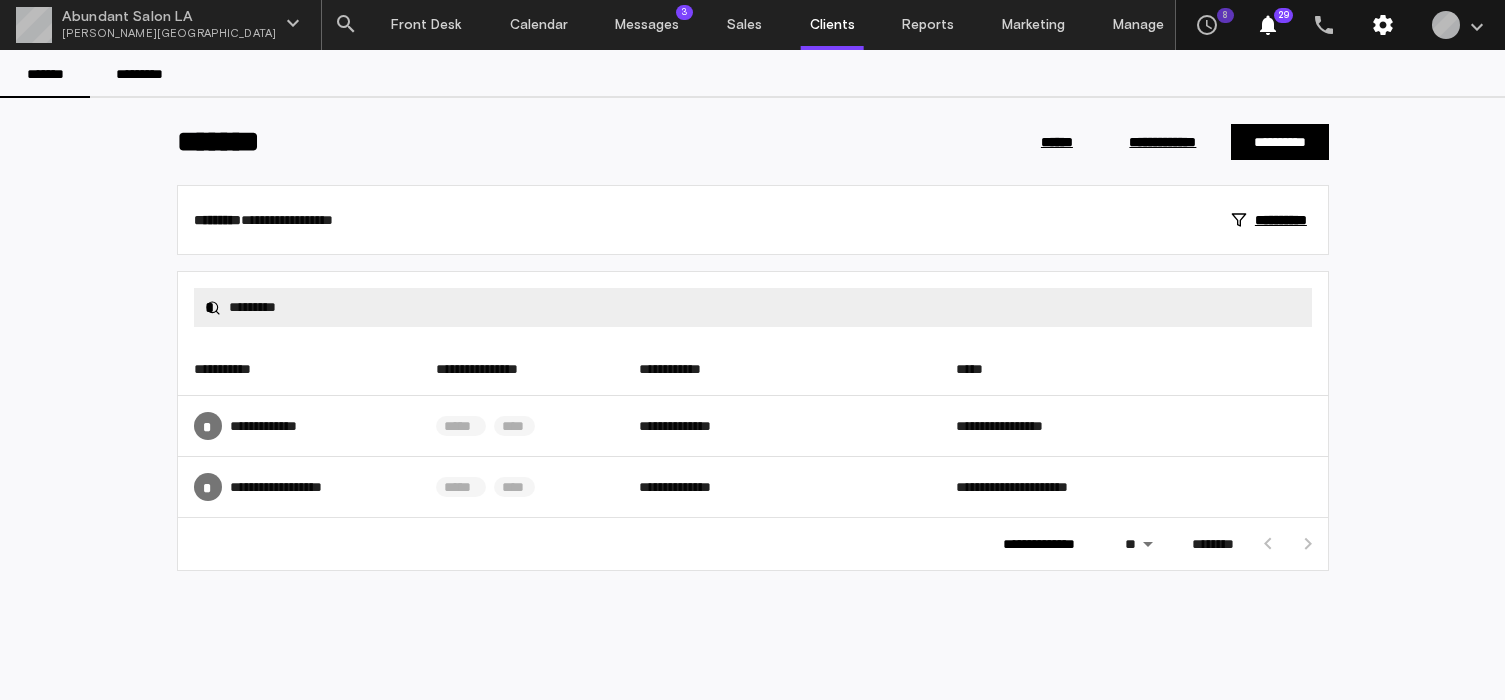 click on "settings" at bounding box center (1383, 25) 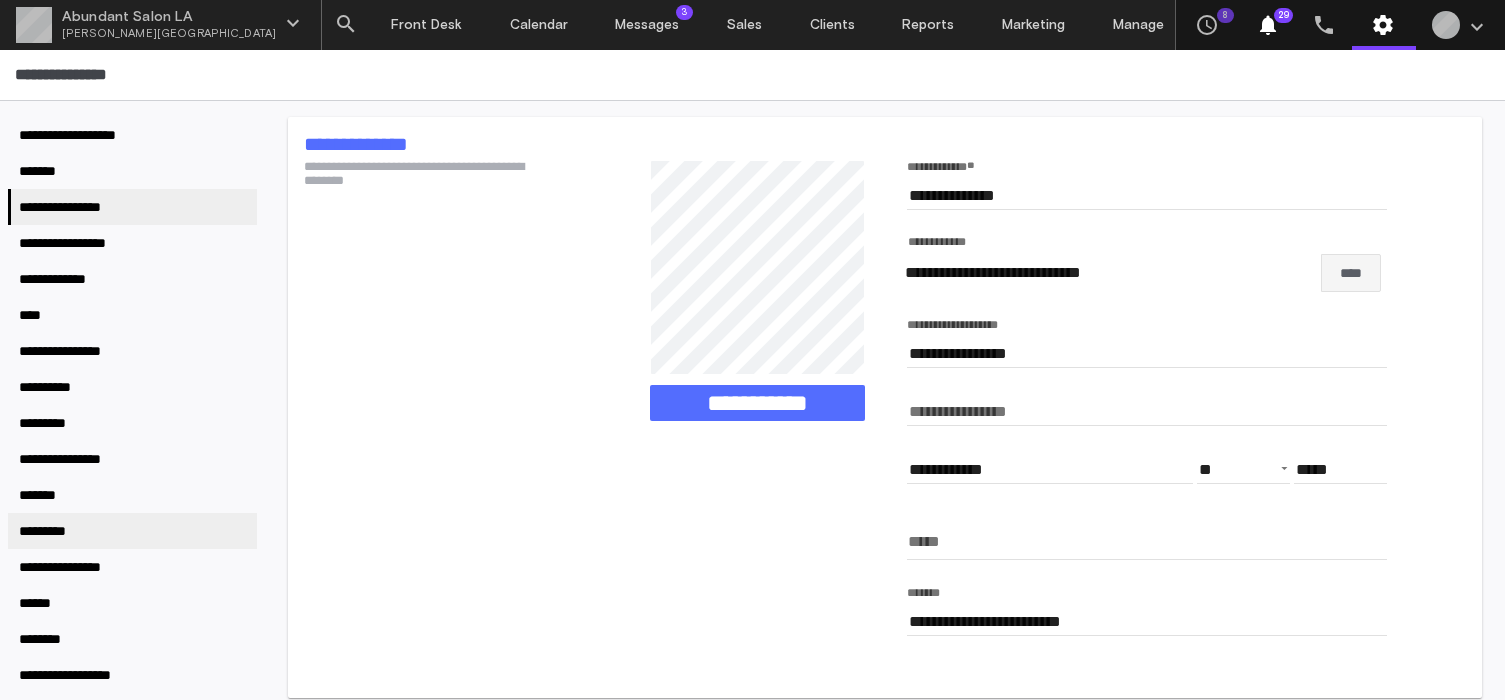 click on "*********" at bounding box center (132, 531) 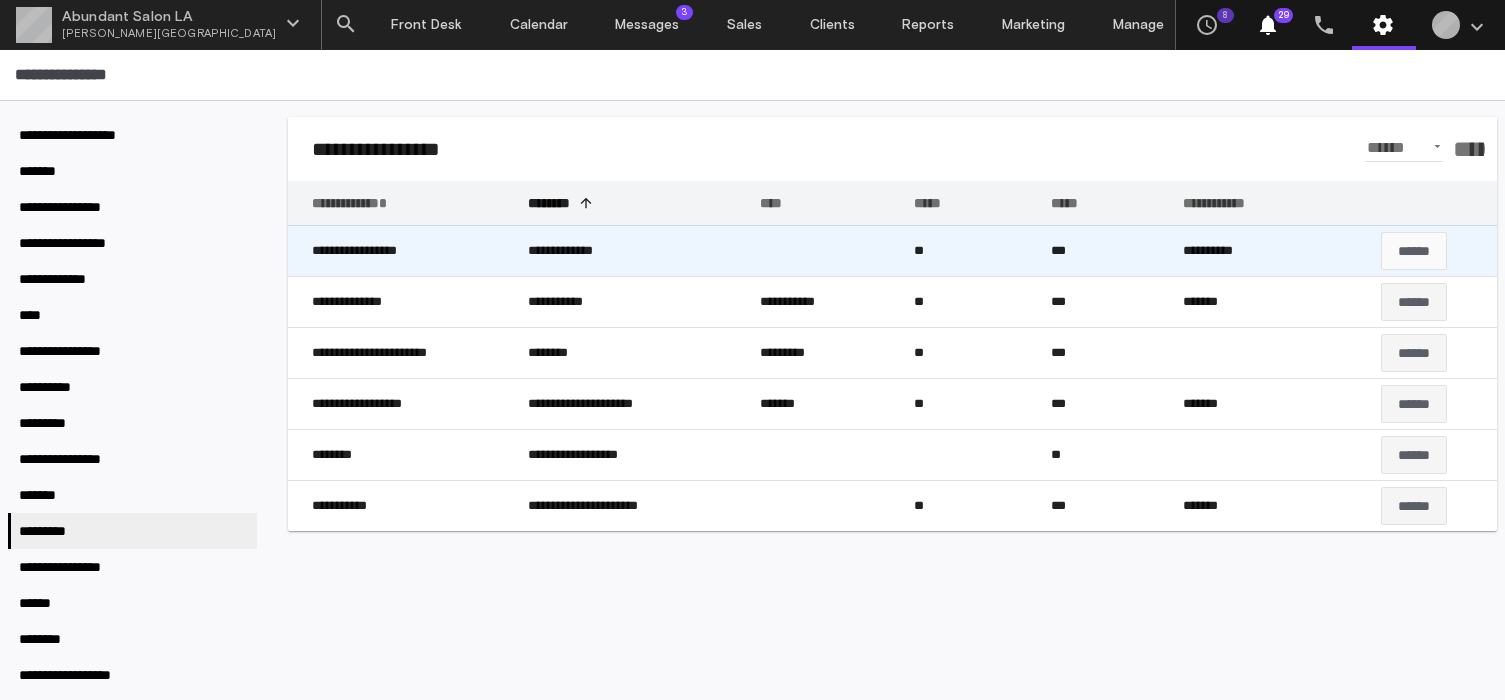 click on "******" 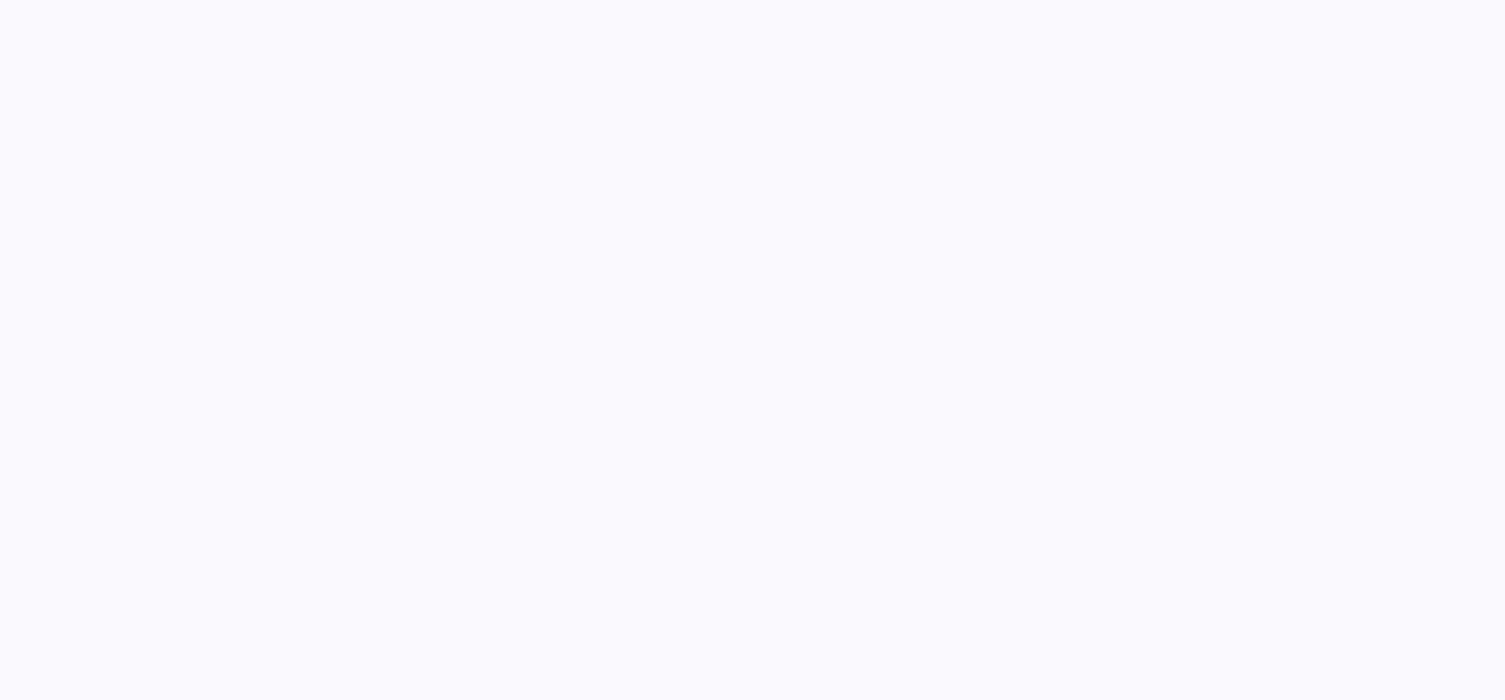 scroll, scrollTop: 0, scrollLeft: 0, axis: both 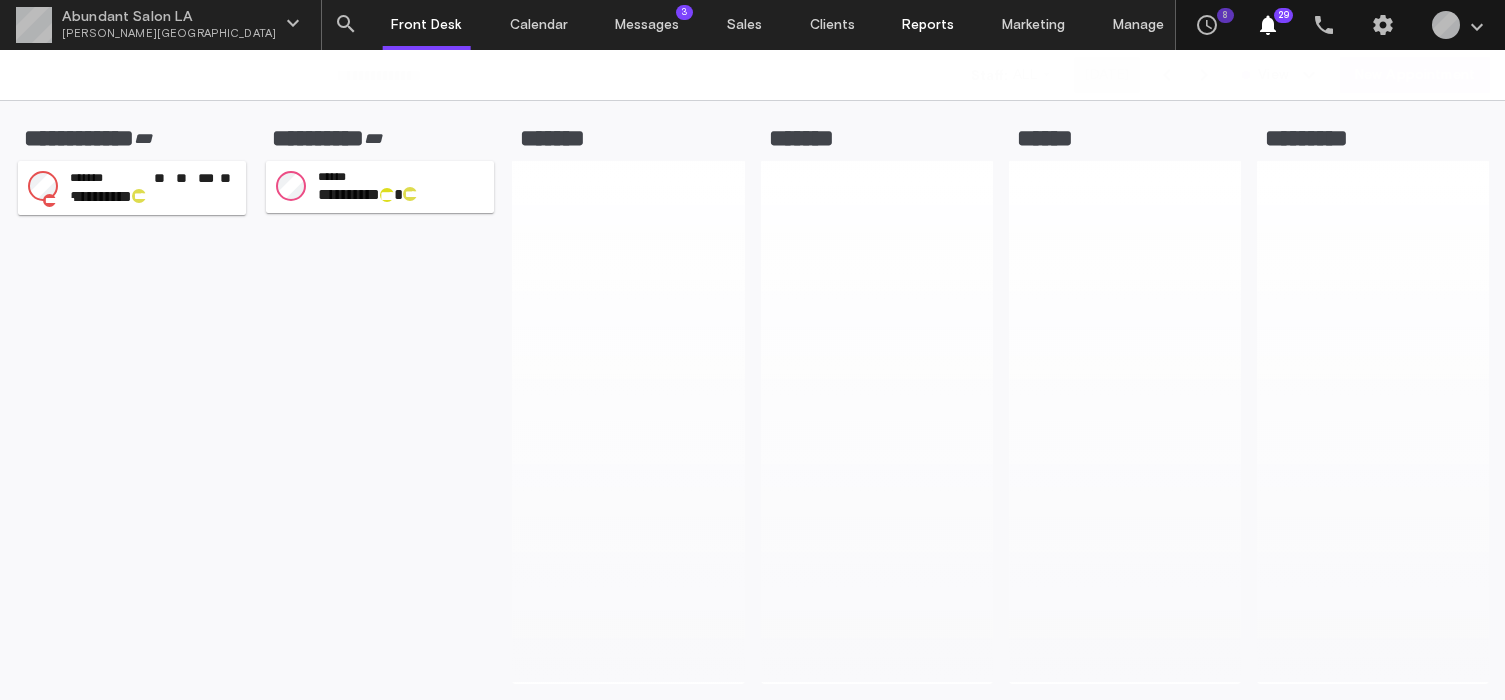 click on "Reports" at bounding box center [928, 25] 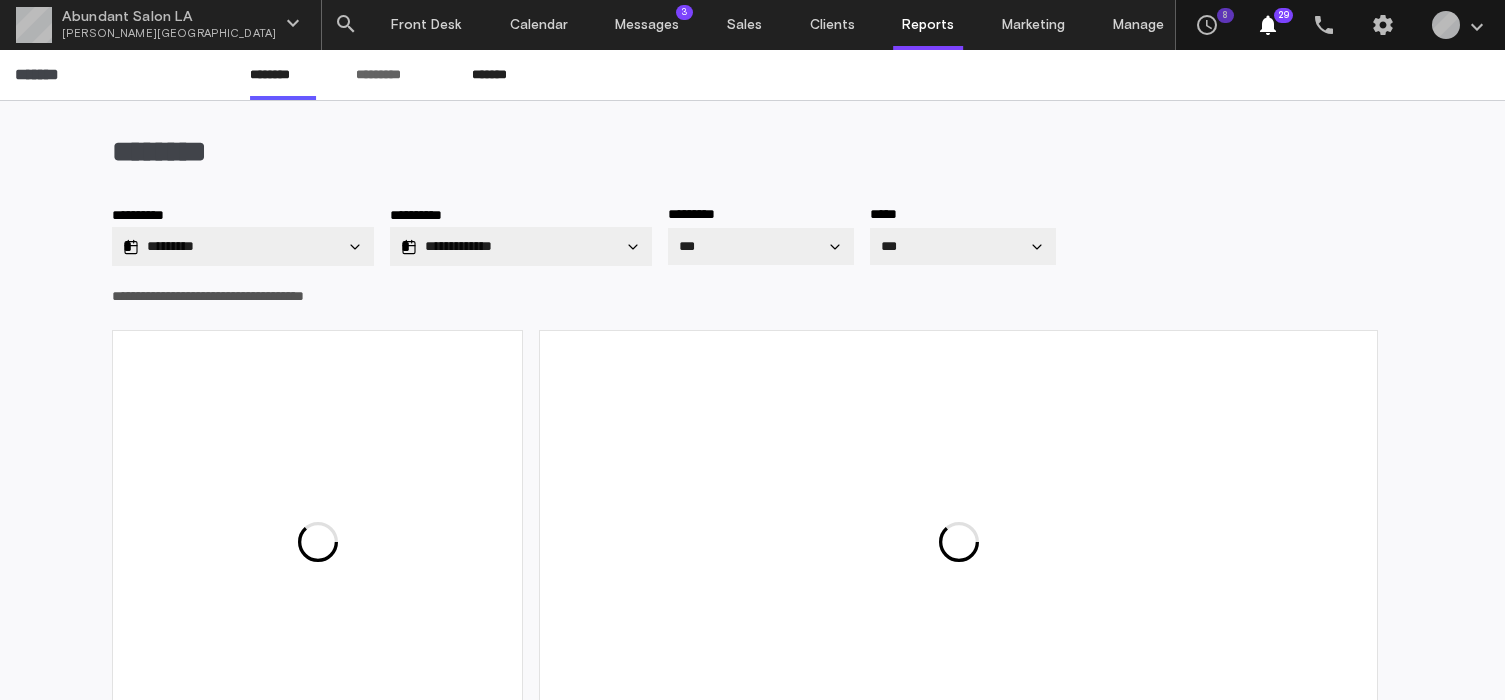 click on "*******" at bounding box center (501, 82) 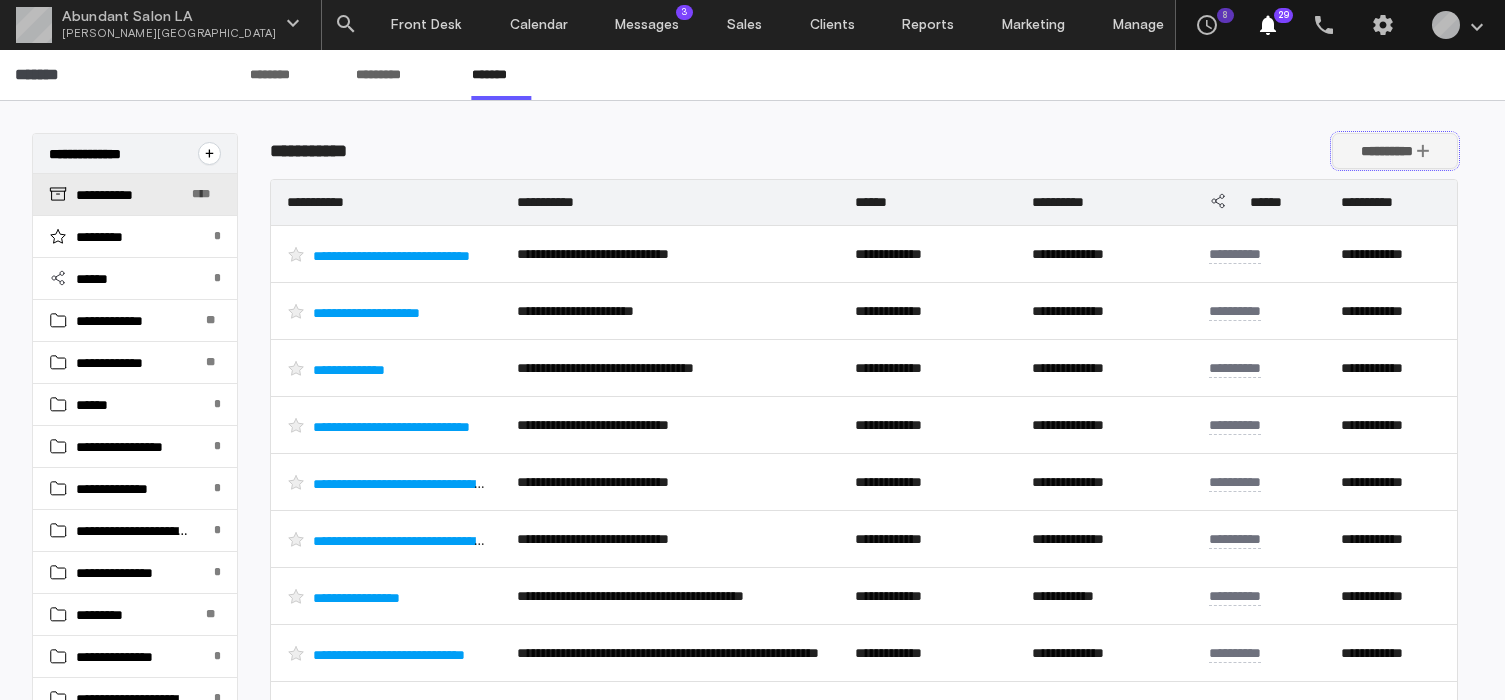 click on "**********" at bounding box center [1395, 151] 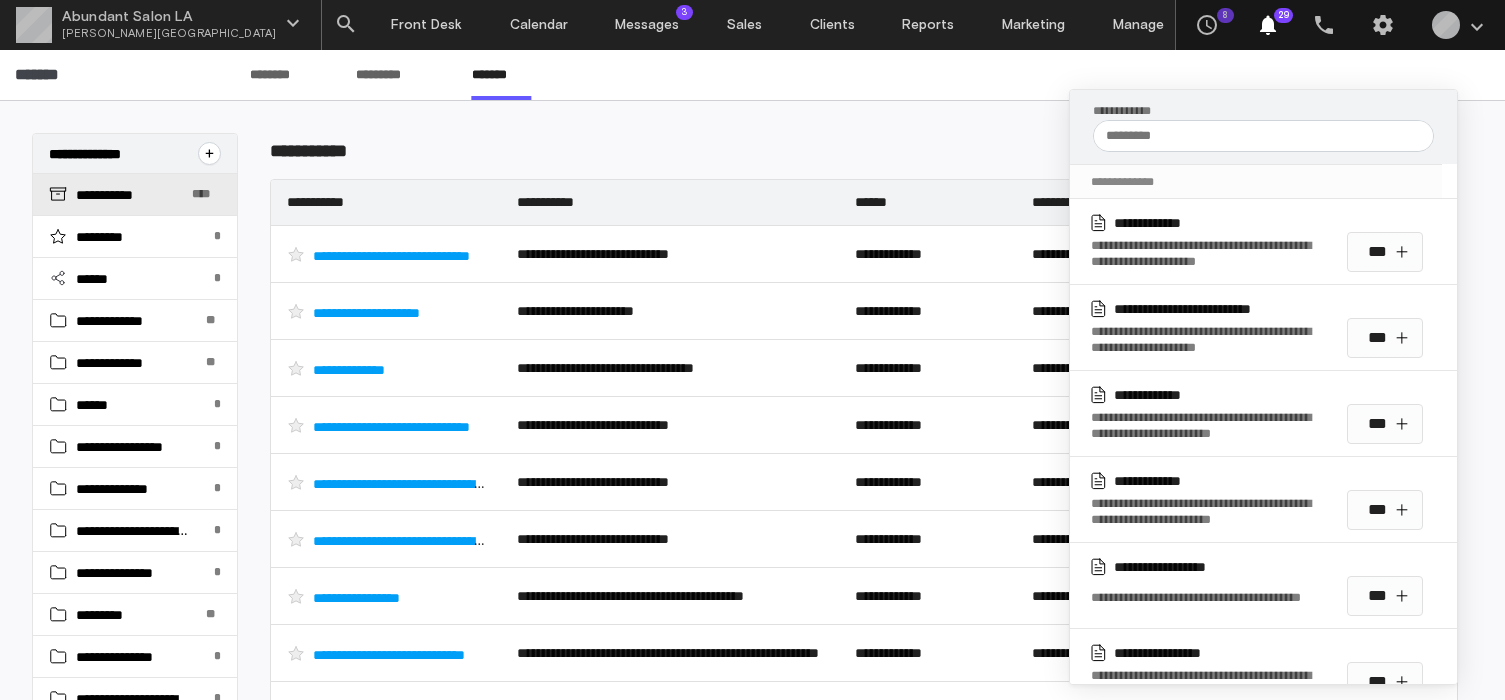click at bounding box center (1263, 136) 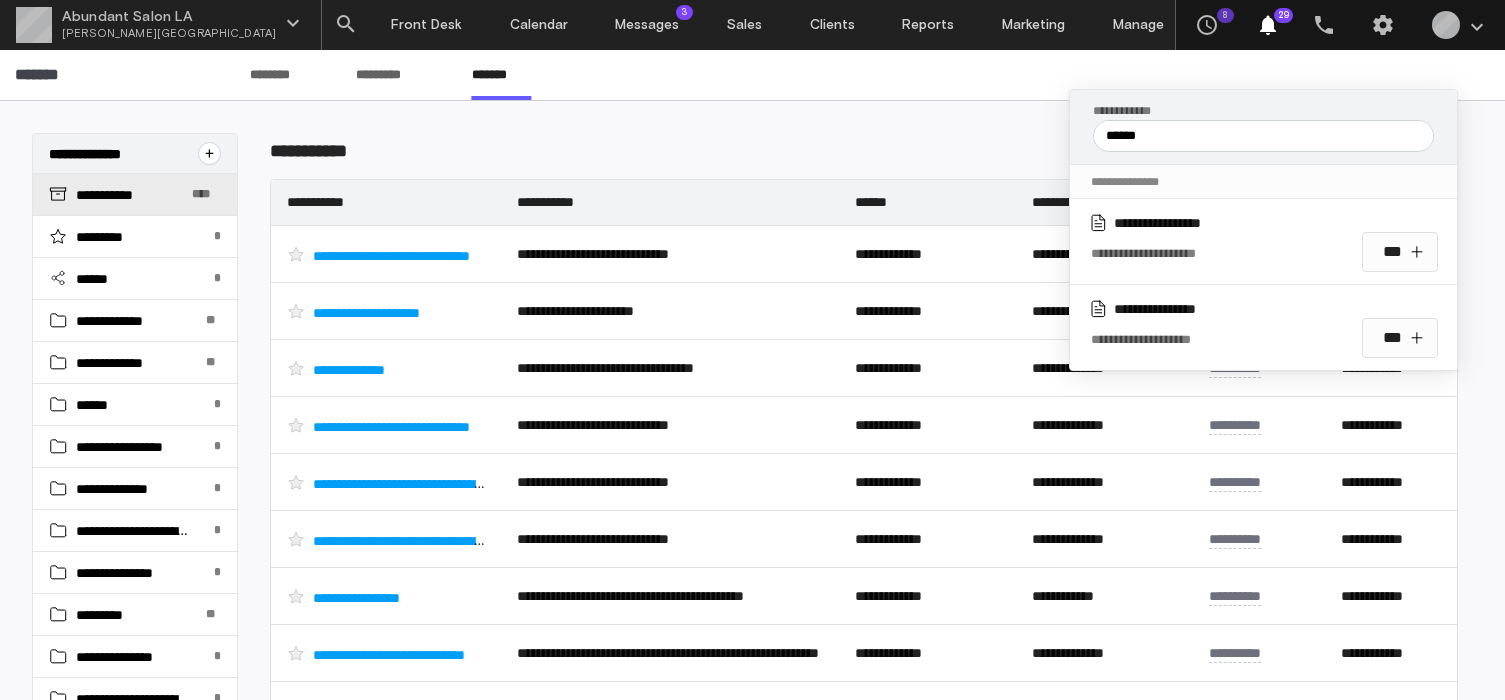 type on "******" 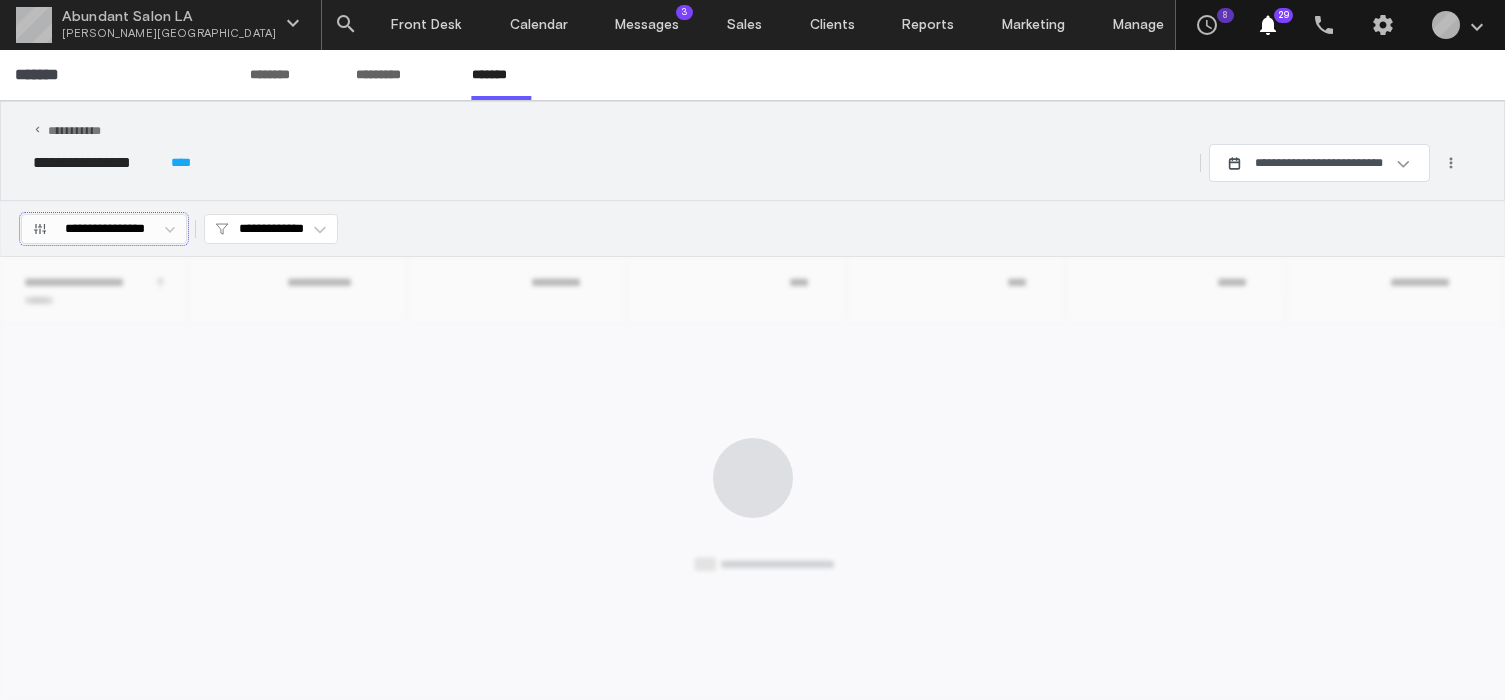 click on "**********" at bounding box center [104, 229] 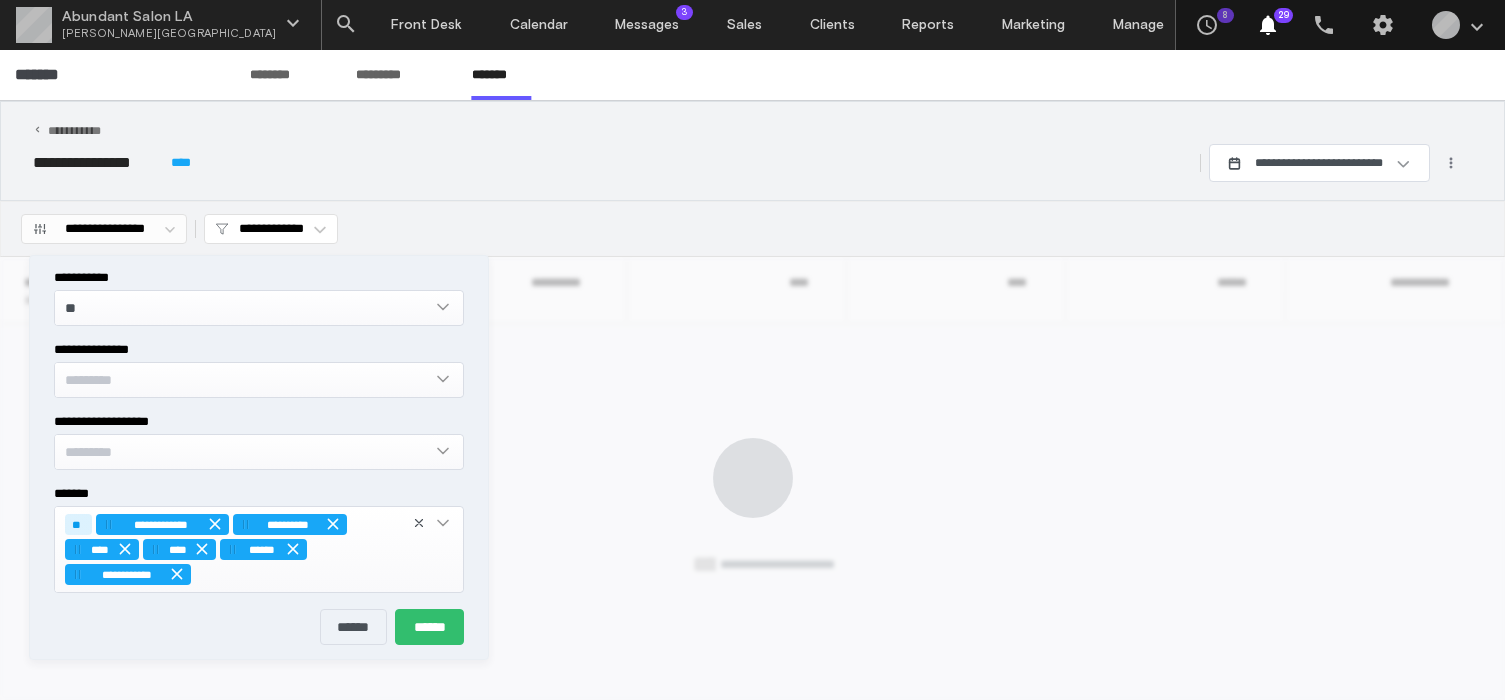 click on "*********" at bounding box center [244, 379] 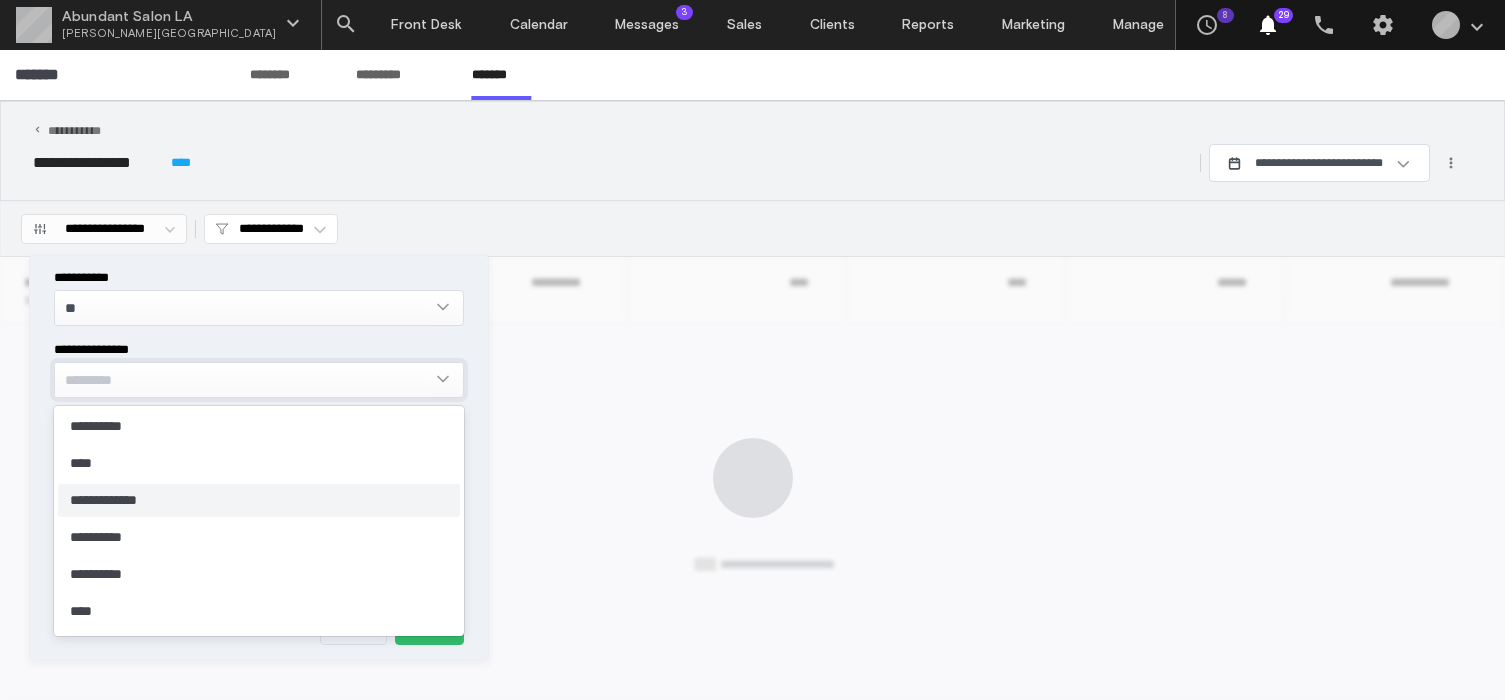 click on "**********" at bounding box center (259, 500) 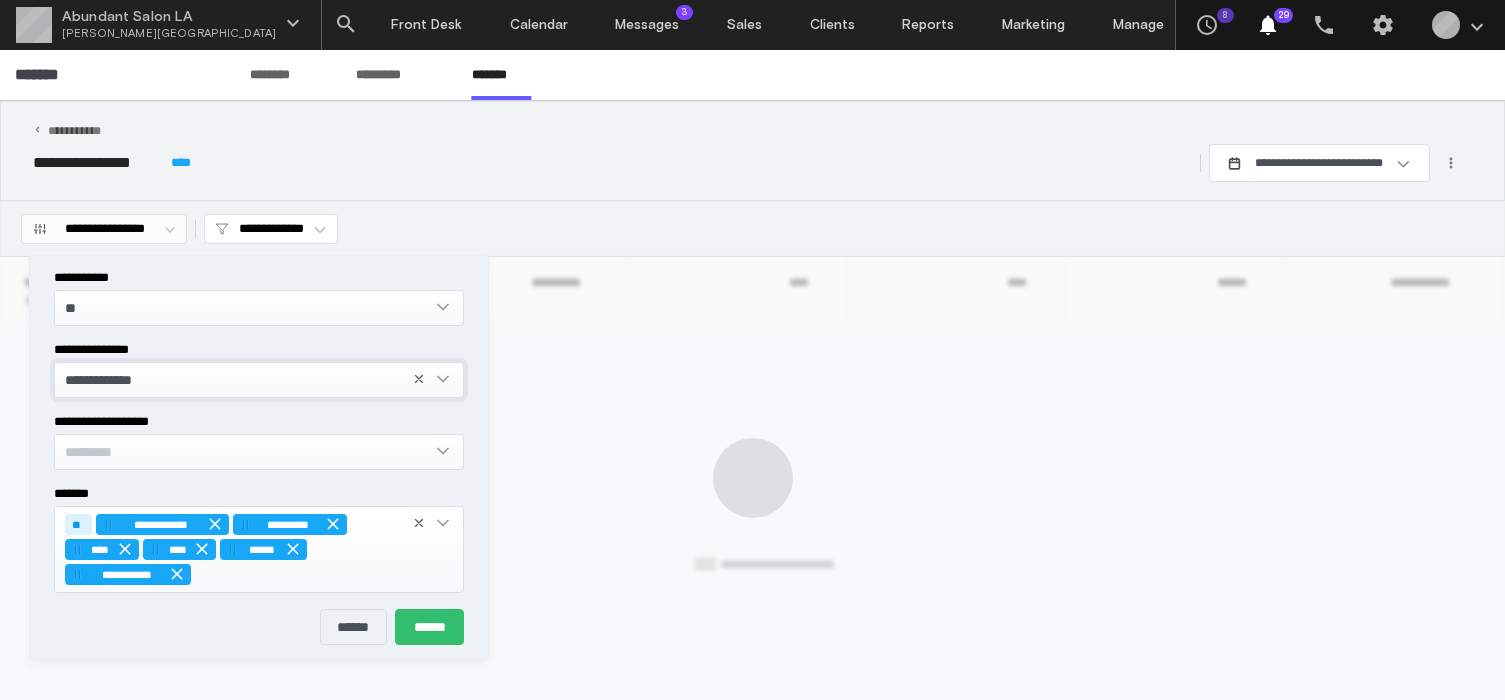 click on "**********" at bounding box center (259, 370) 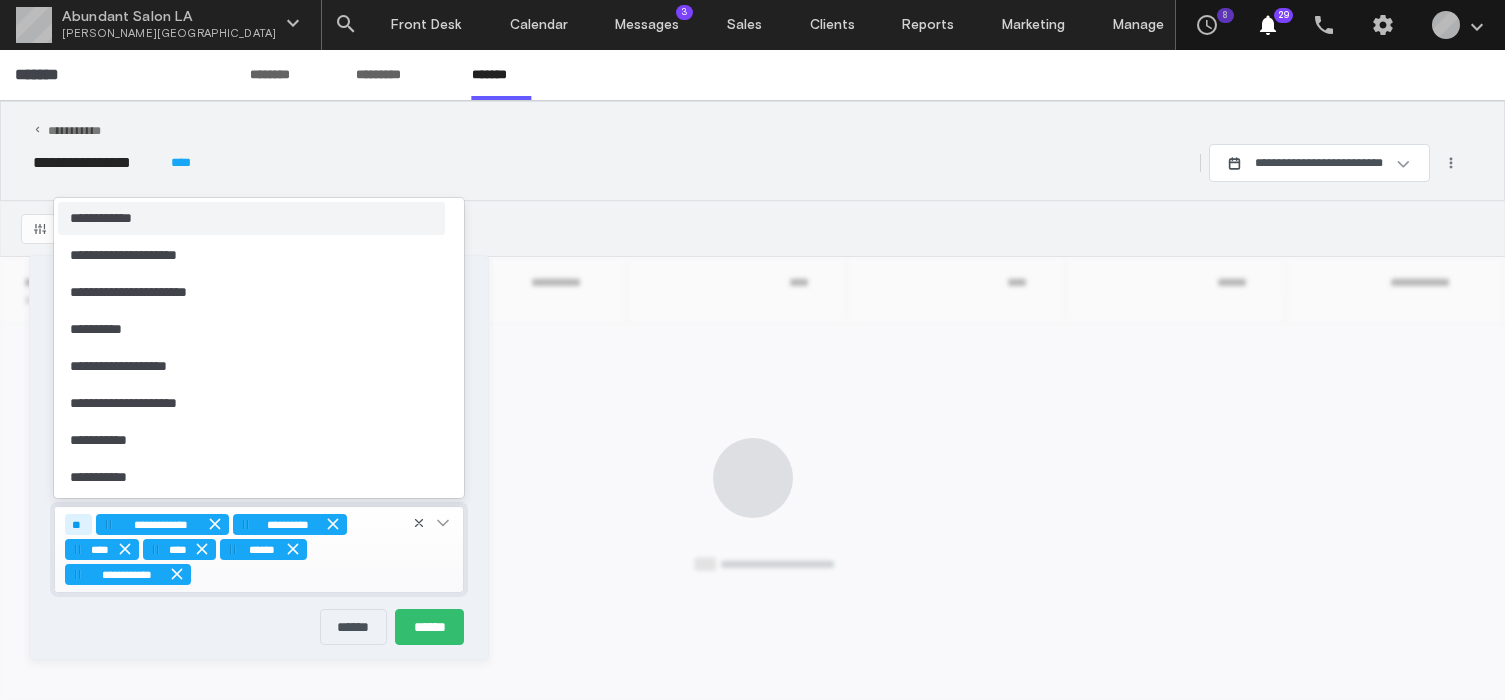 click on "**********" at bounding box center (232, 548) 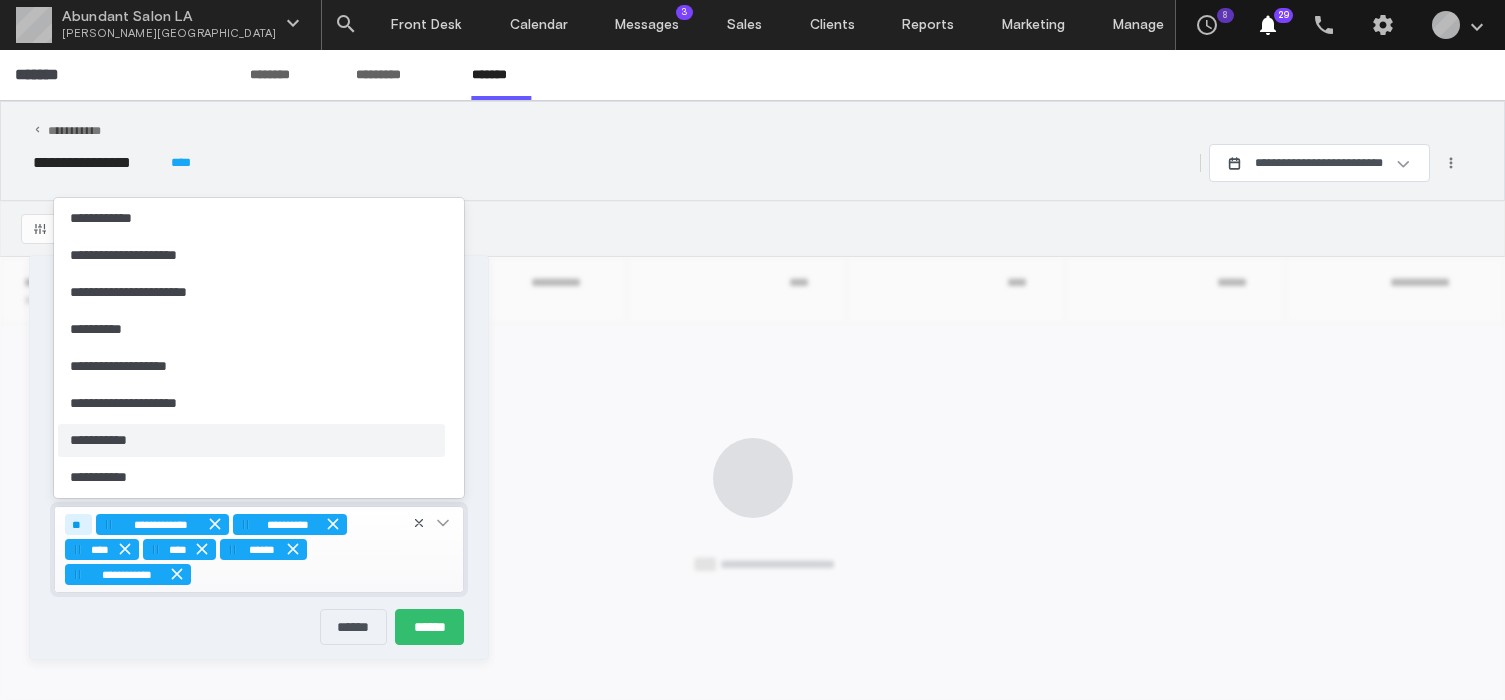 click on "**********" at bounding box center [251, 440] 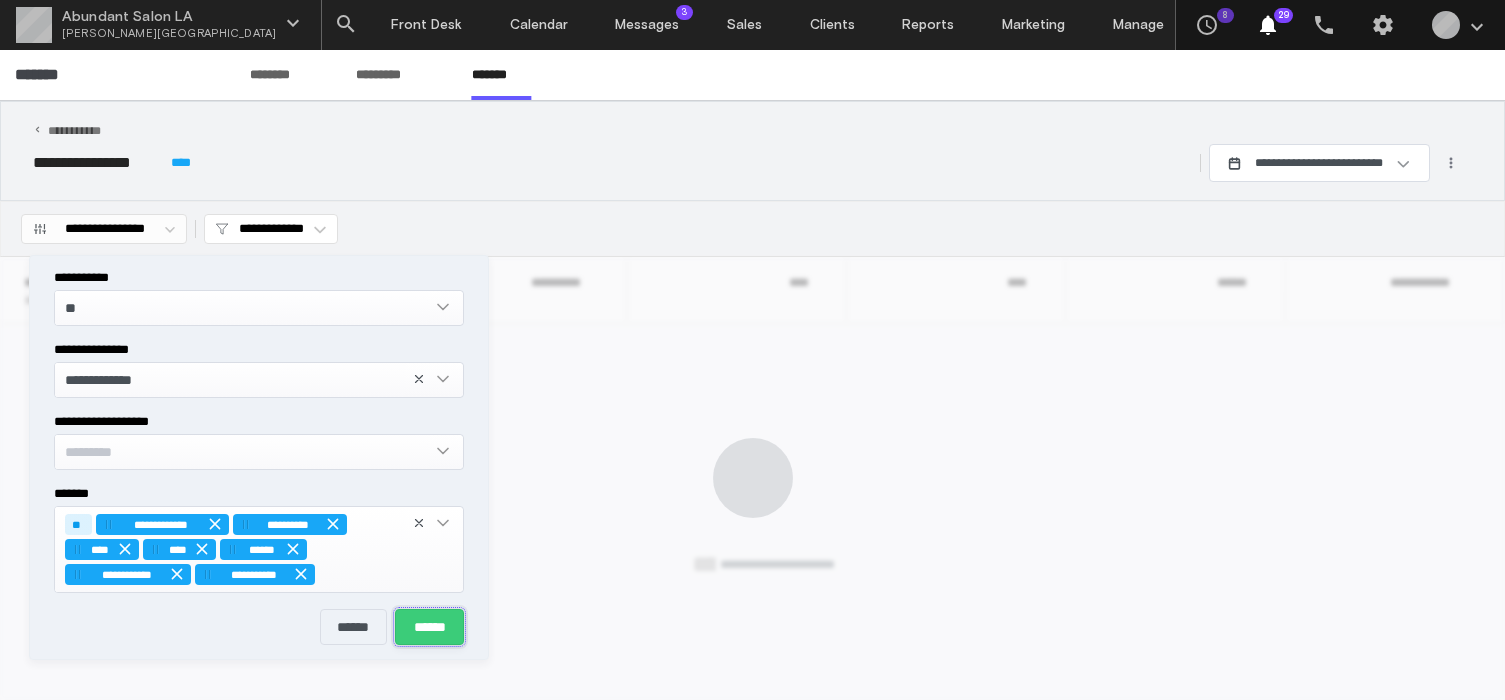 click on "******" at bounding box center (429, 627) 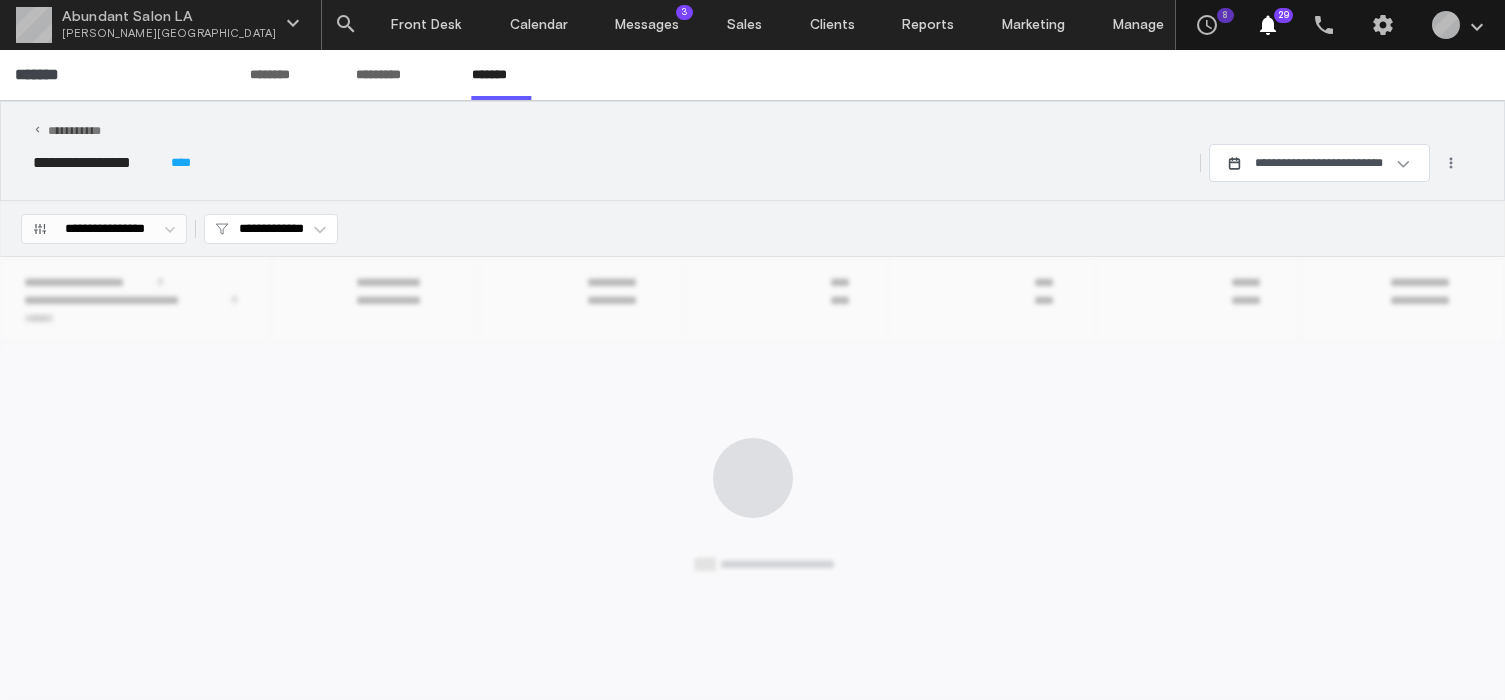click on "**********" at bounding box center [752, 130] 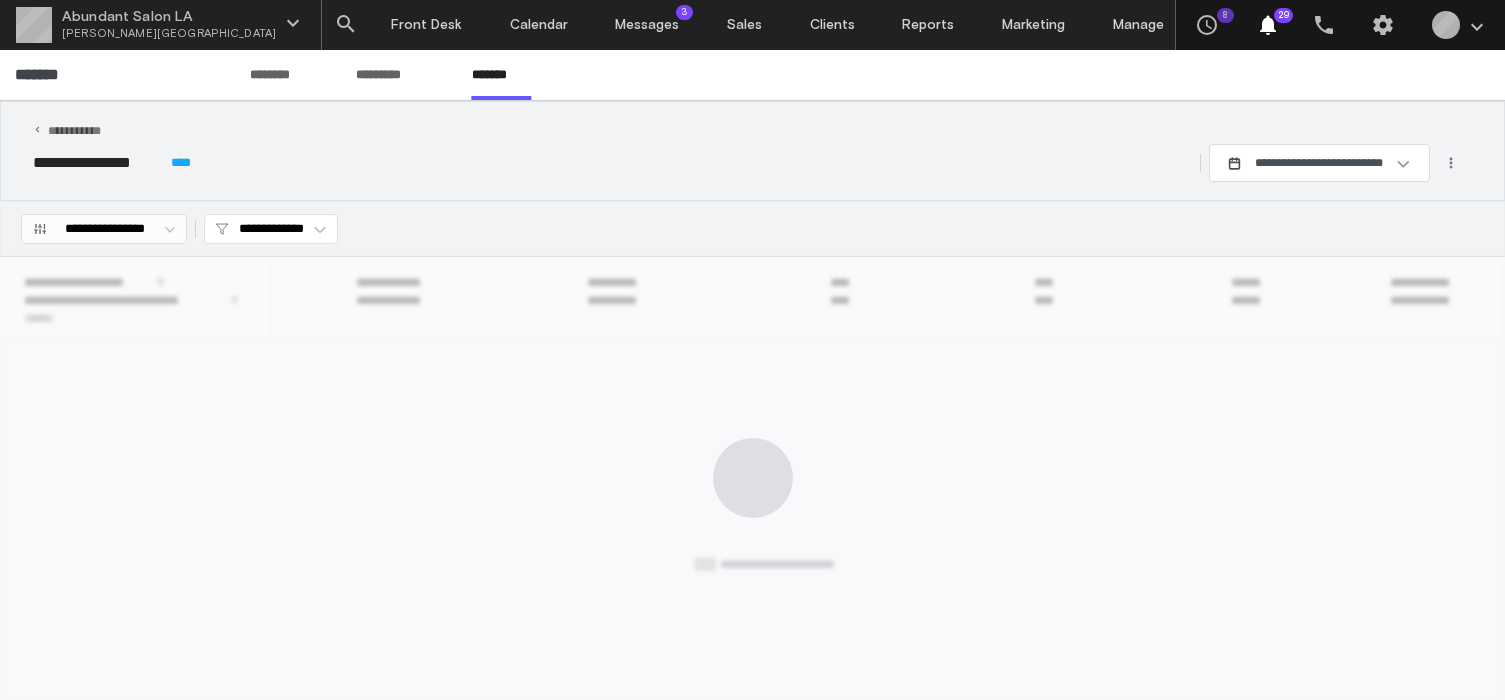 click on "**********" at bounding box center [752, 229] 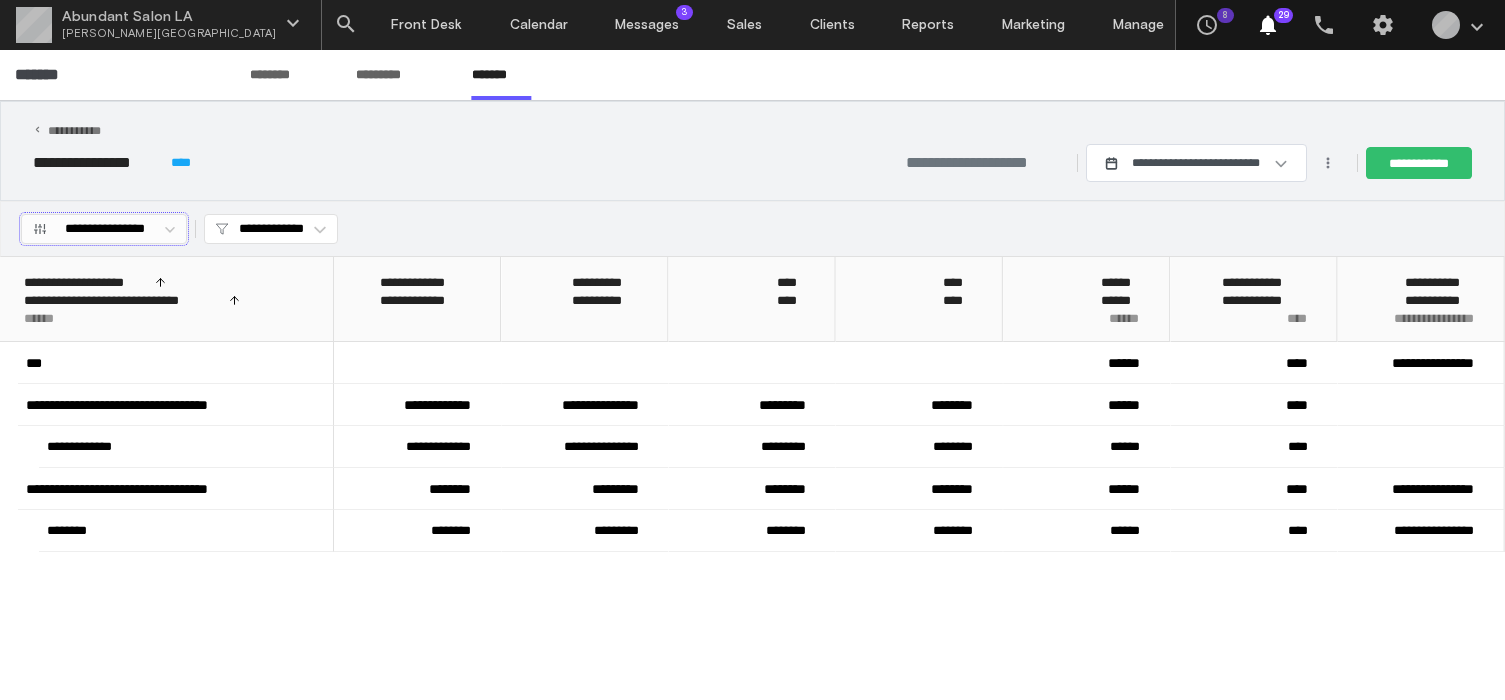 click on "**********" at bounding box center [105, 229] 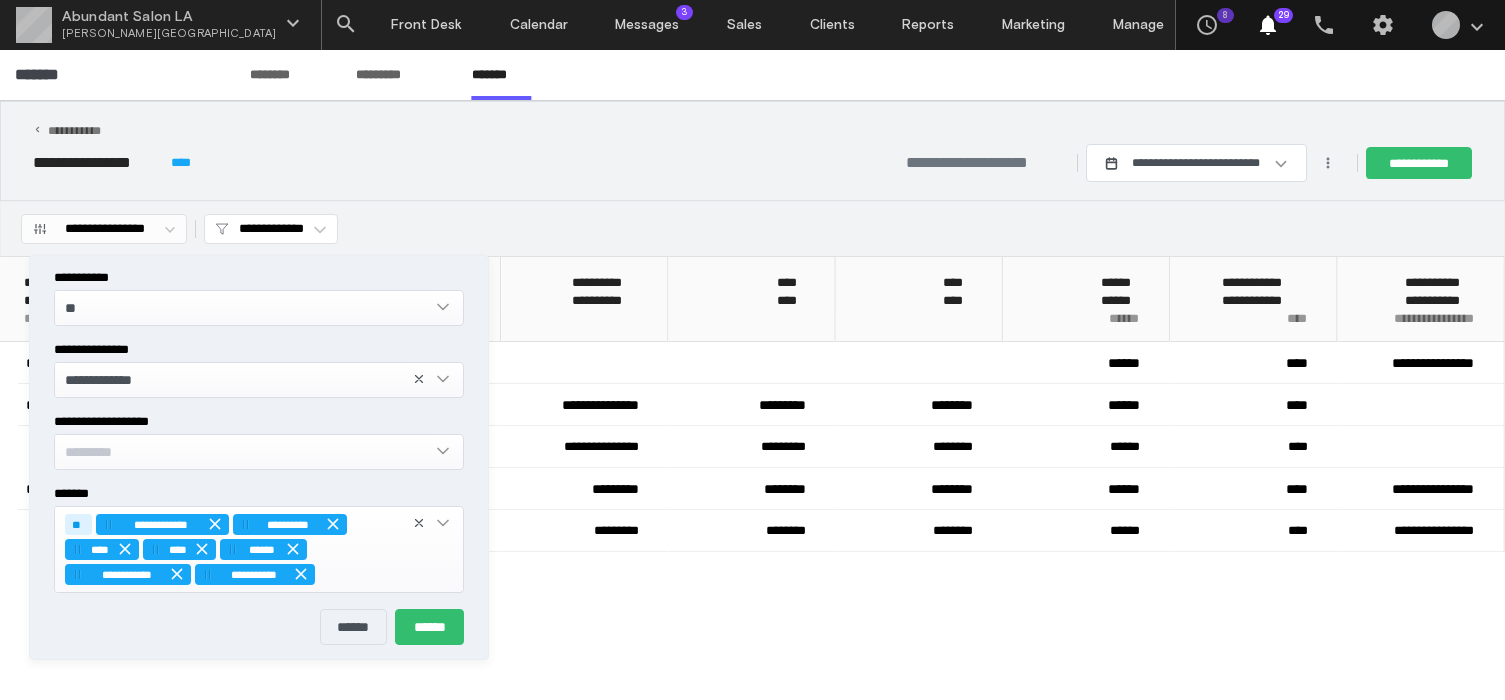 click on "**" at bounding box center (244, 307) 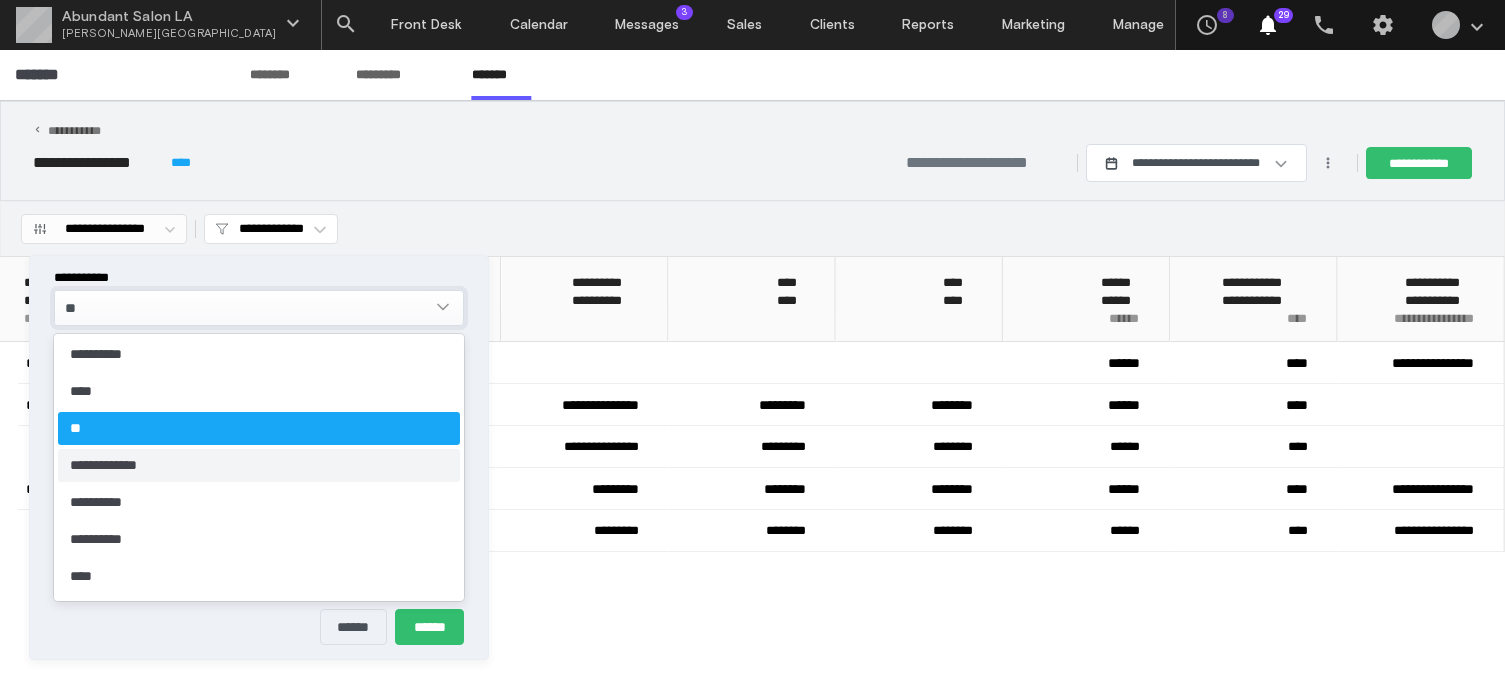 click on "**********" at bounding box center [259, 465] 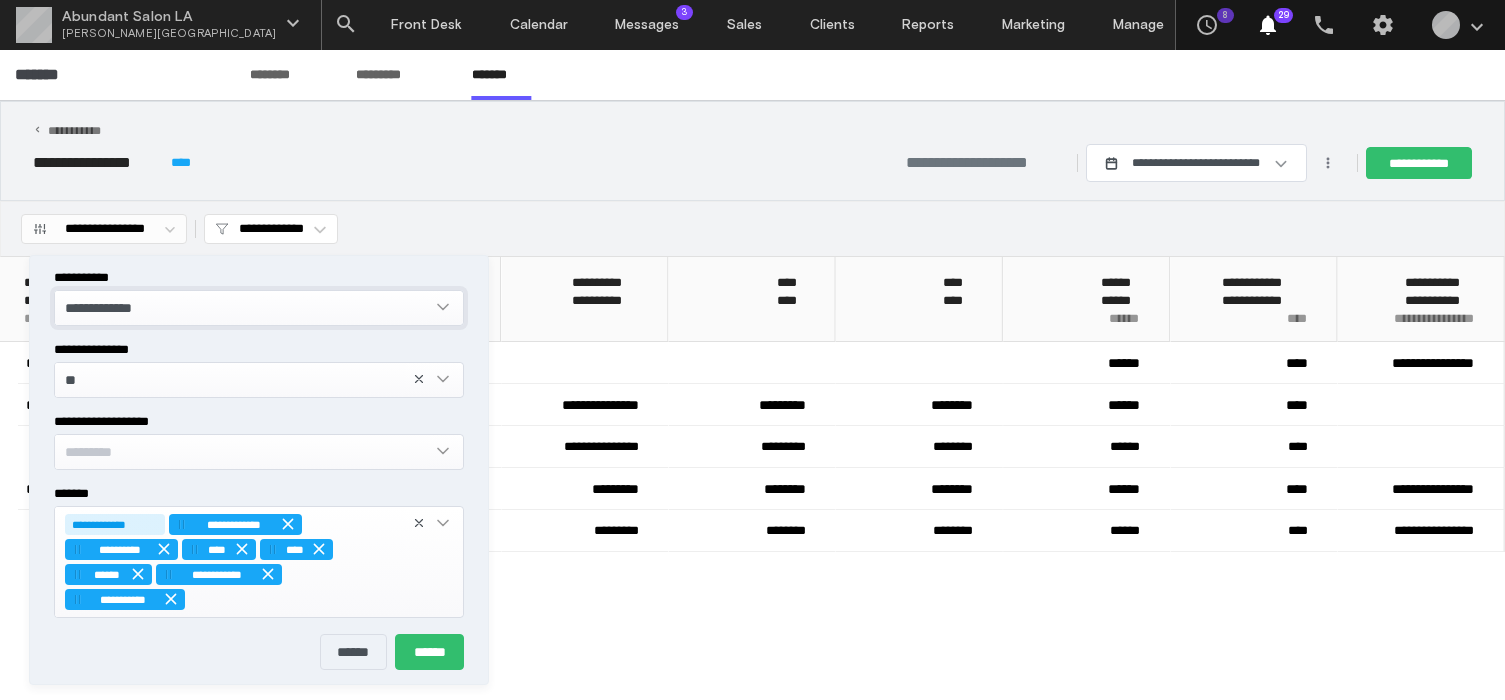click on "**********" at bounding box center (259, 350) 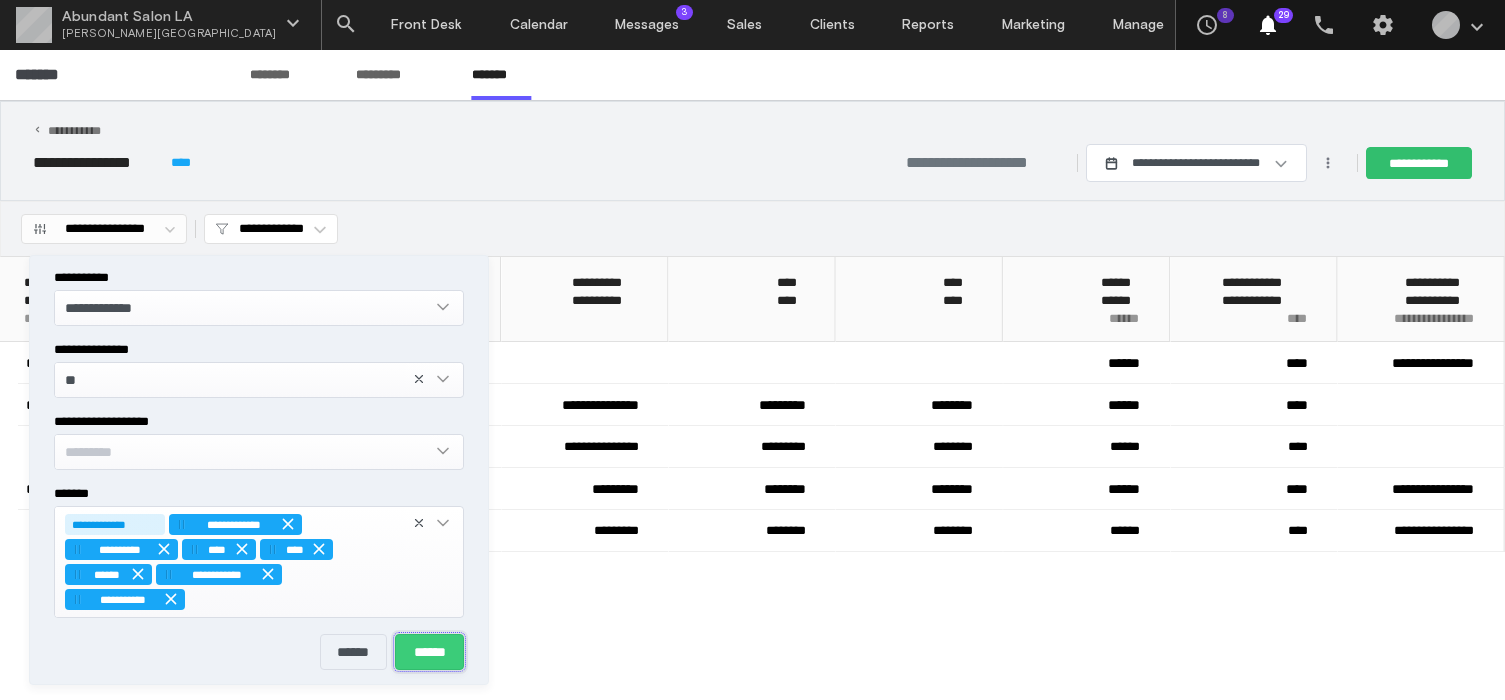 click on "******" at bounding box center [429, 652] 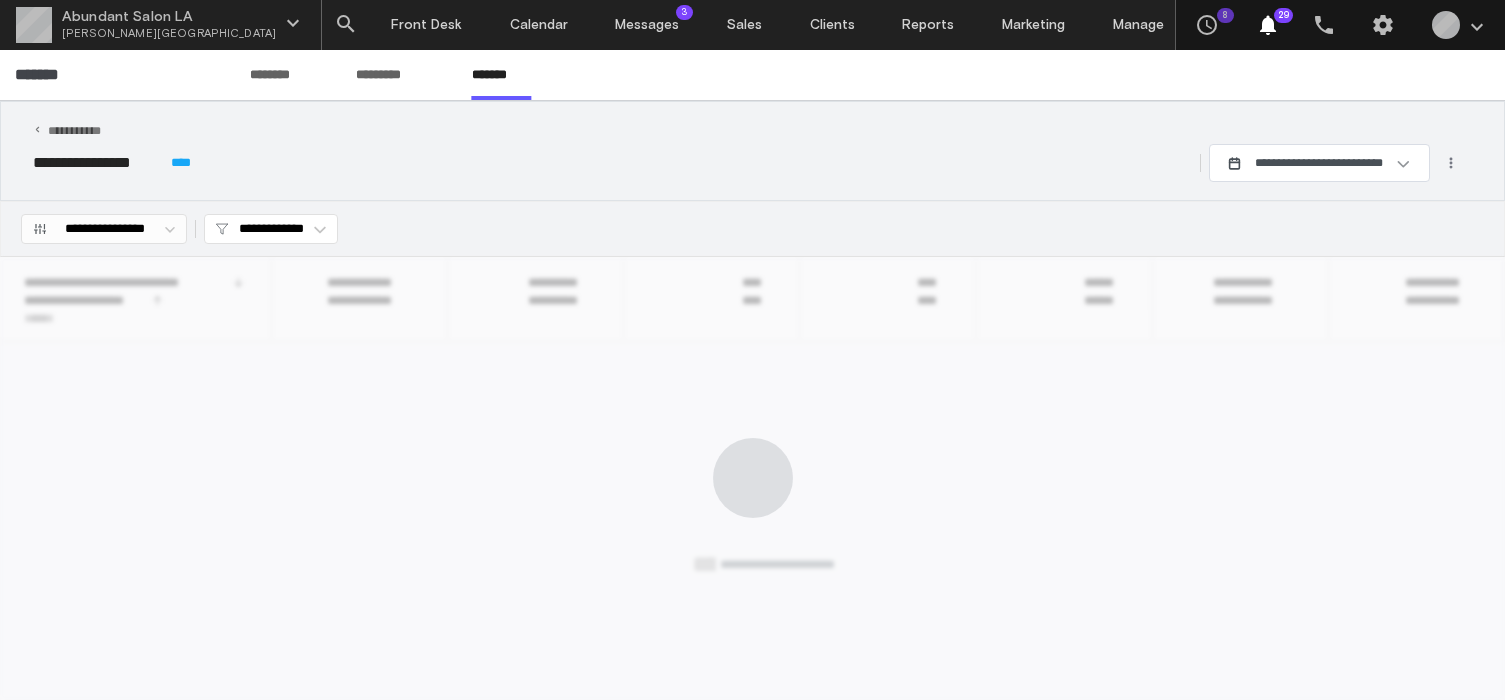 click on "**********" at bounding box center (752, 163) 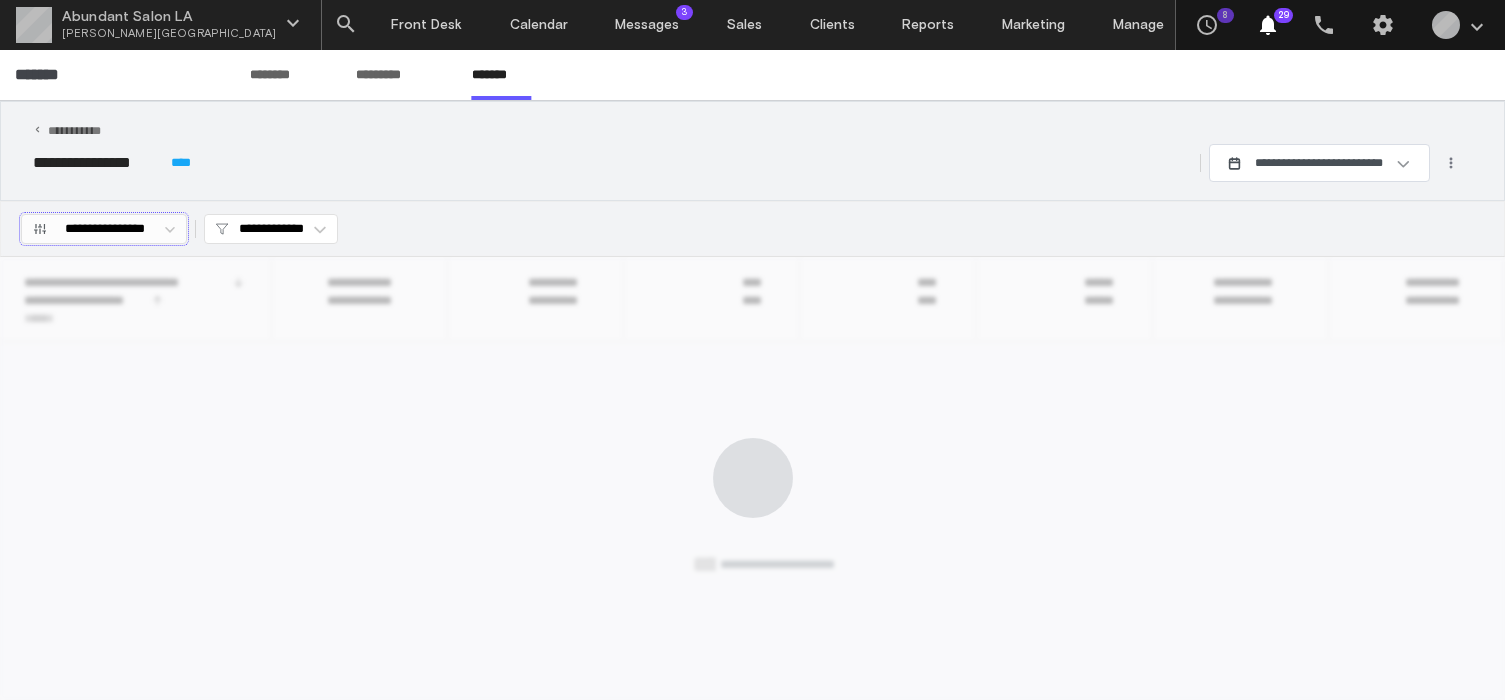 click on "**********" at bounding box center (105, 229) 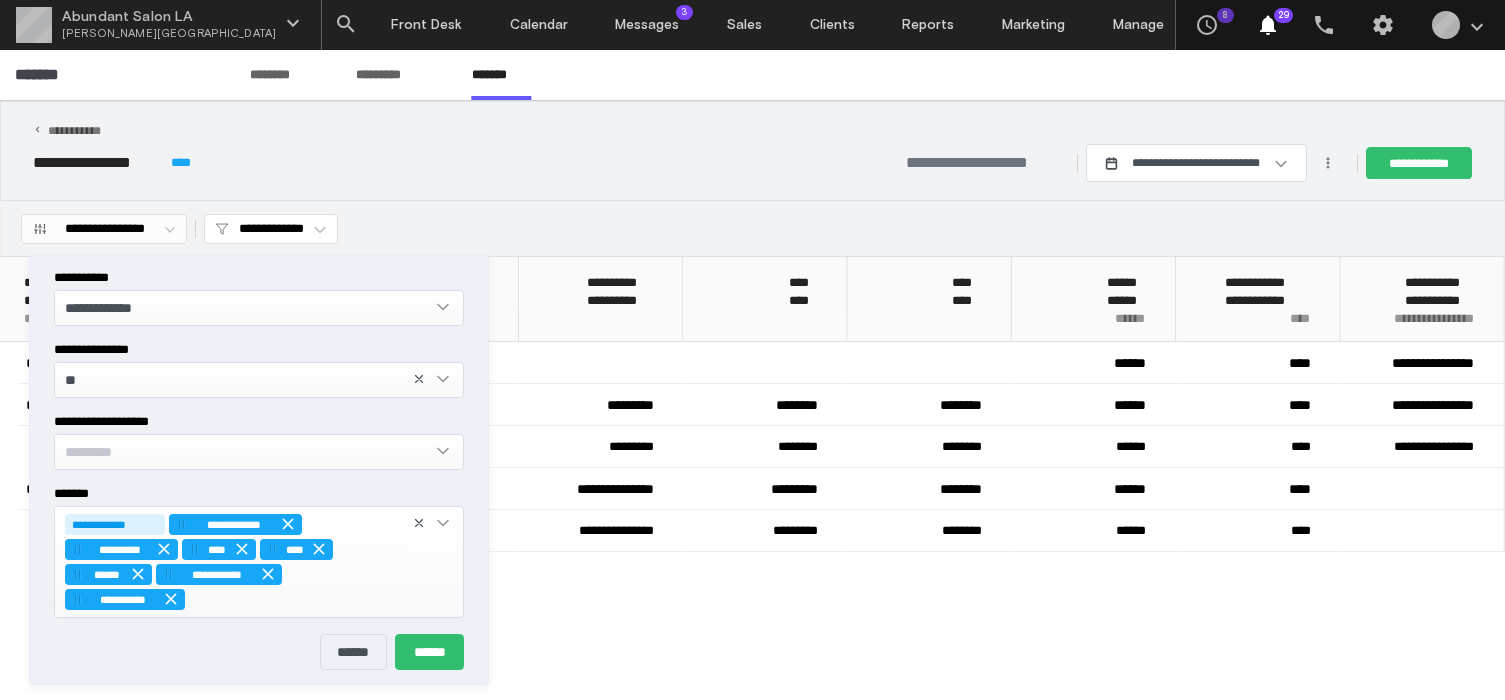 click on "**********" at bounding box center [752, 163] 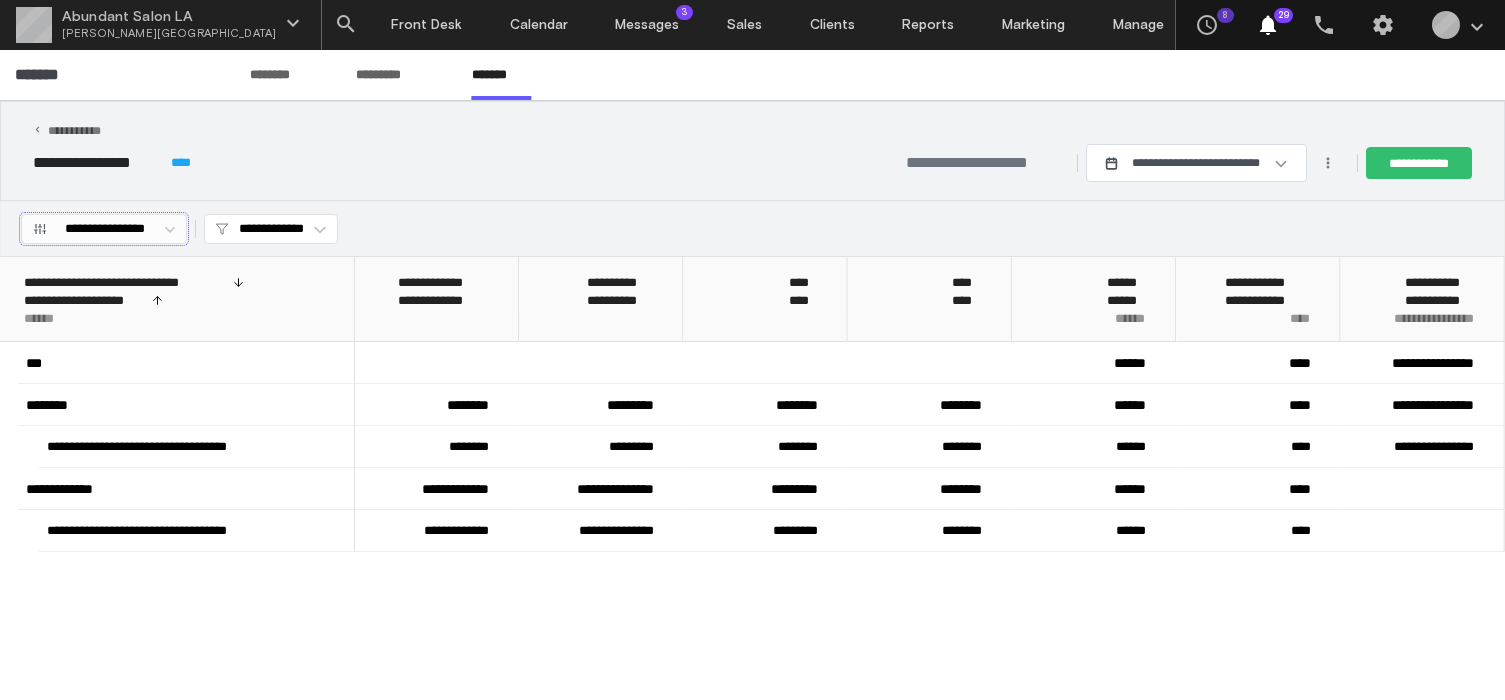 click on "**********" at bounding box center [105, 229] 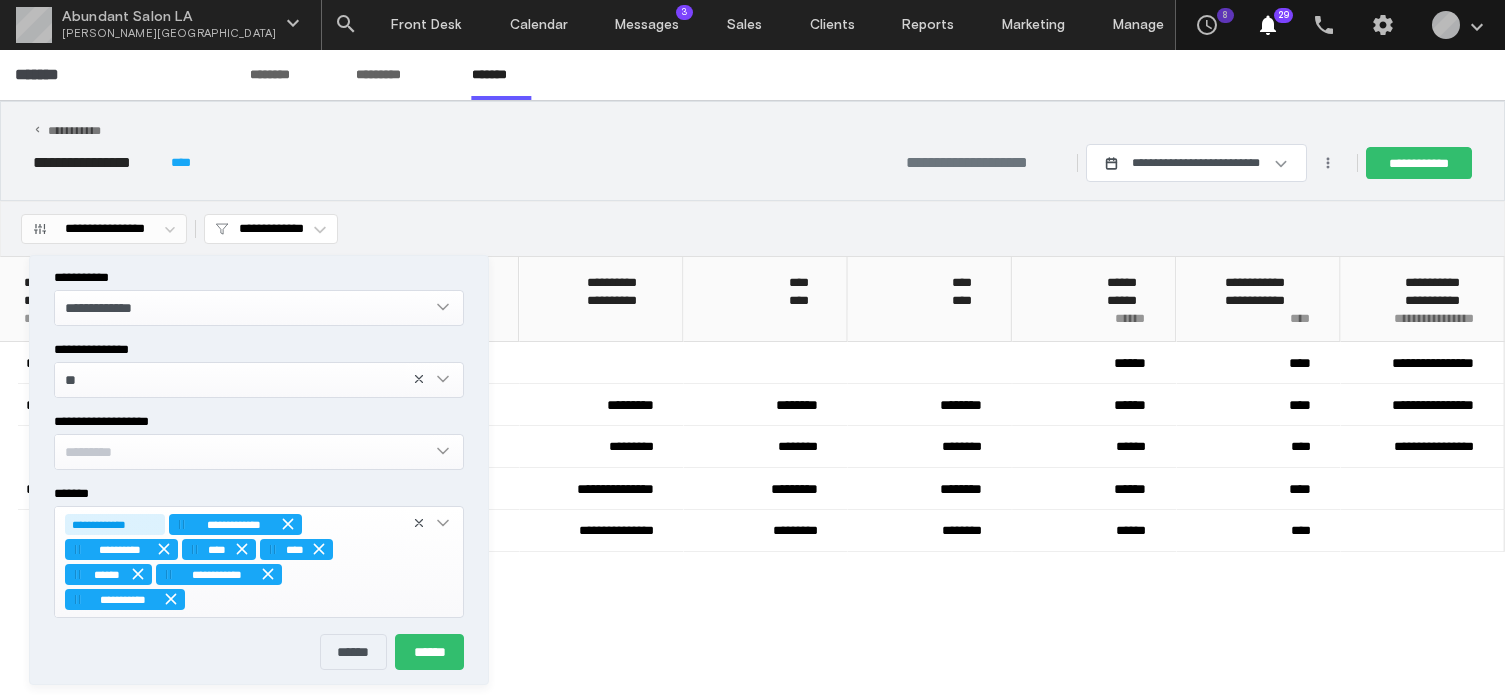 click on "**********" at bounding box center (232, 560) 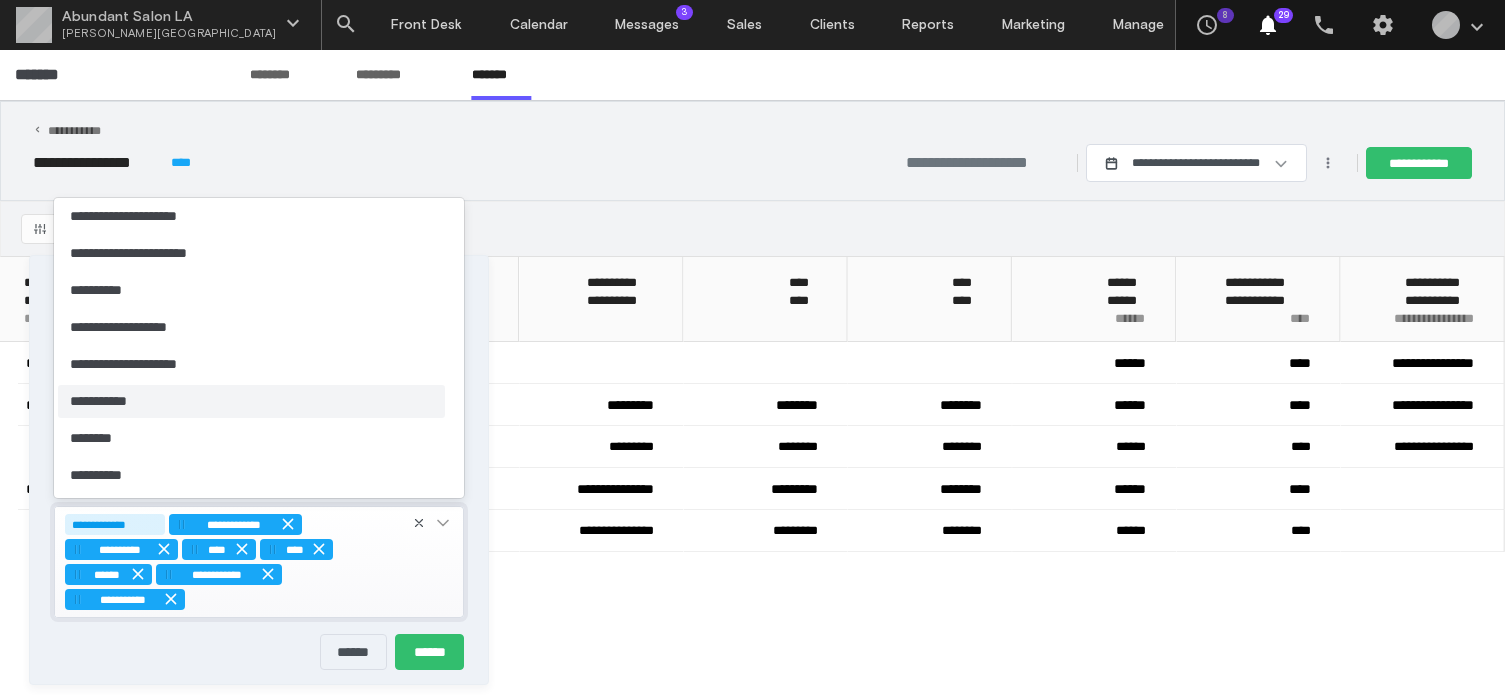 scroll, scrollTop: 78, scrollLeft: 0, axis: vertical 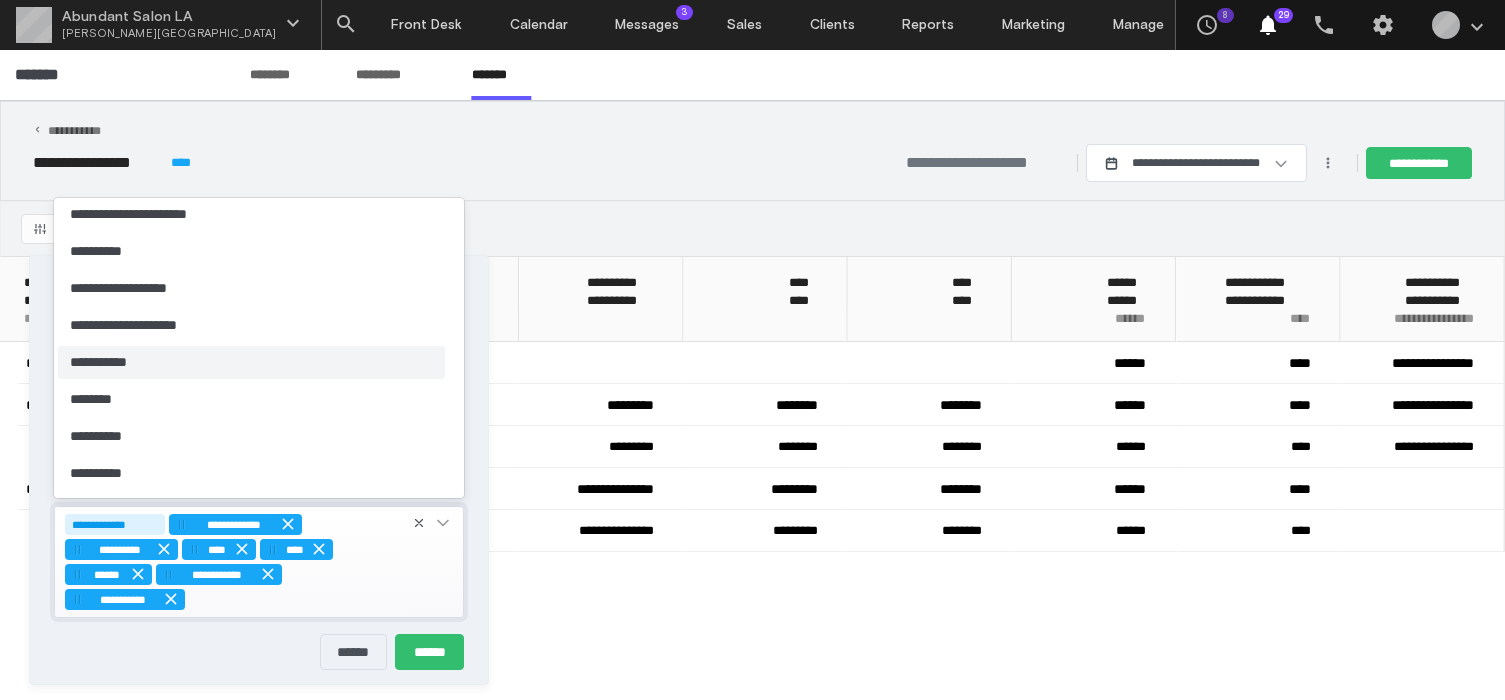 click on "**********" at bounding box center (752, 151) 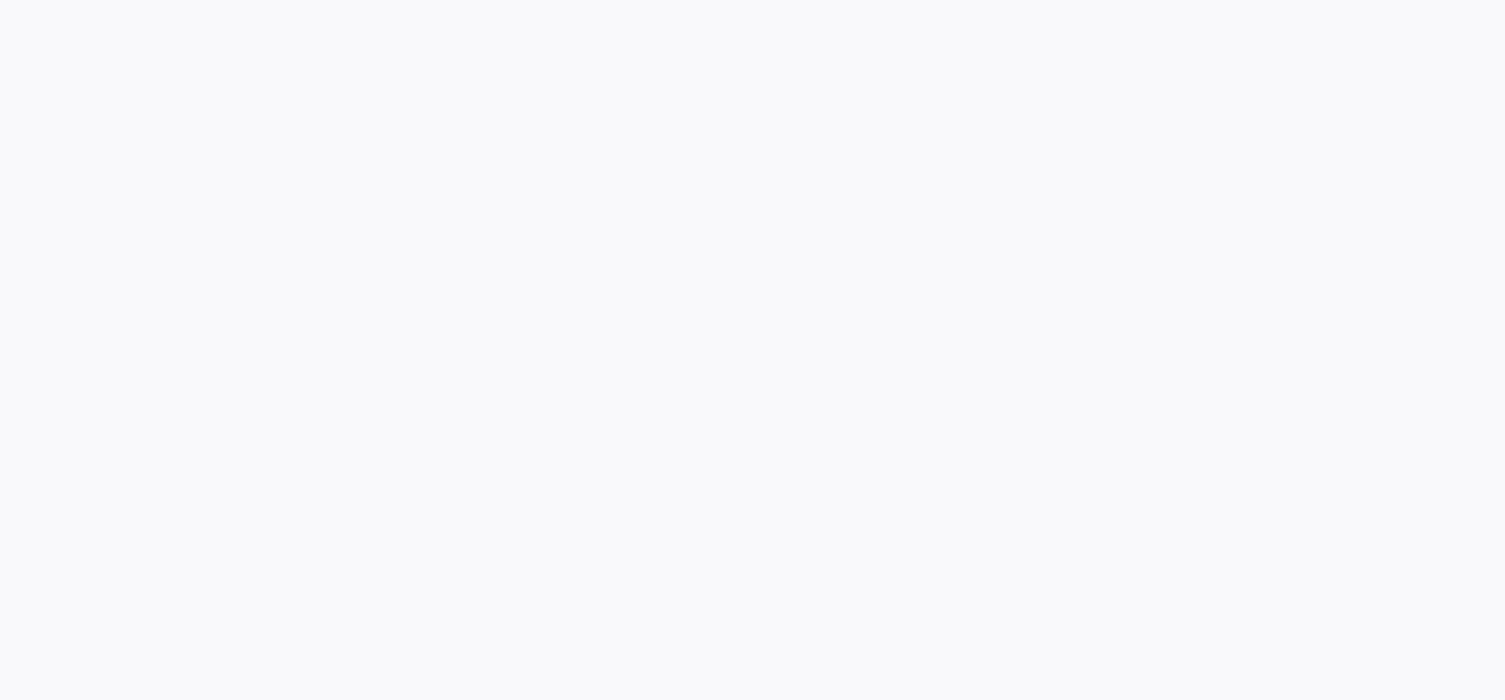 scroll, scrollTop: 0, scrollLeft: 0, axis: both 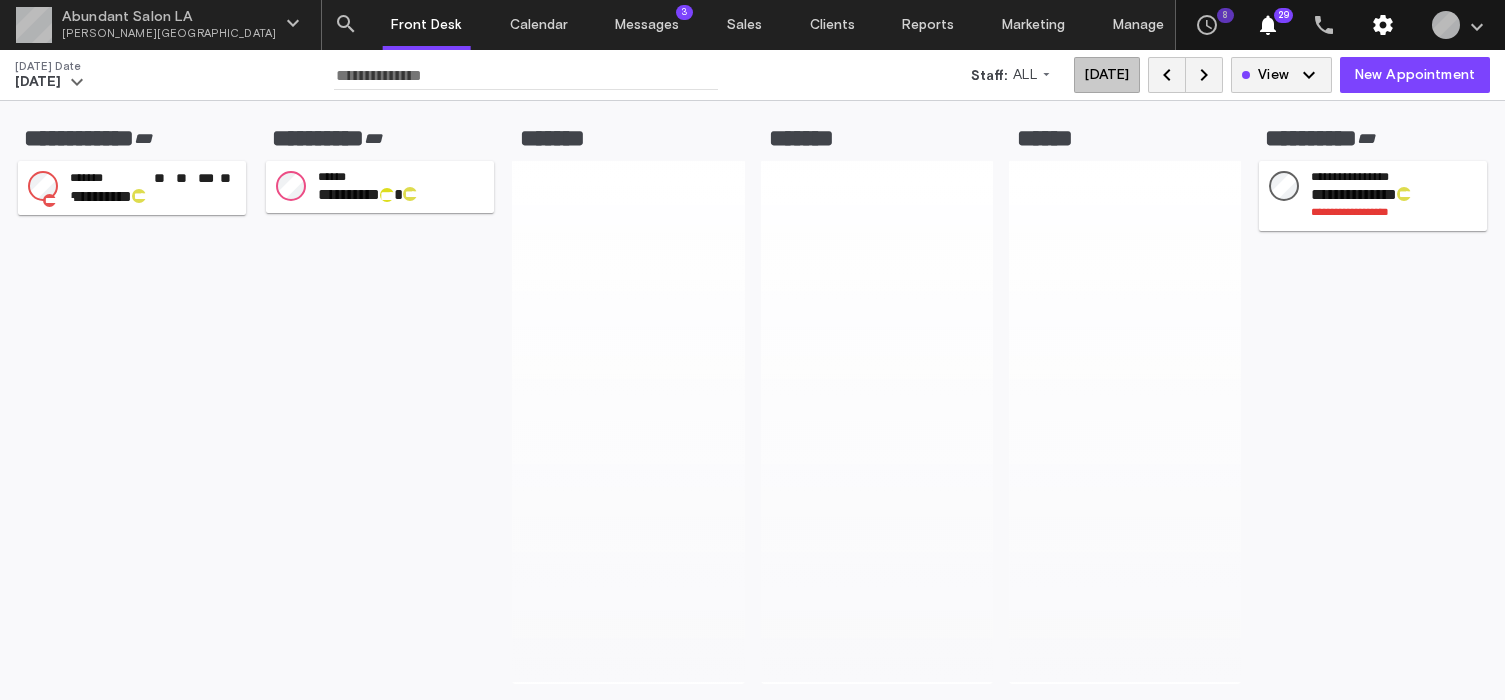 click on "settings" at bounding box center [1383, 25] 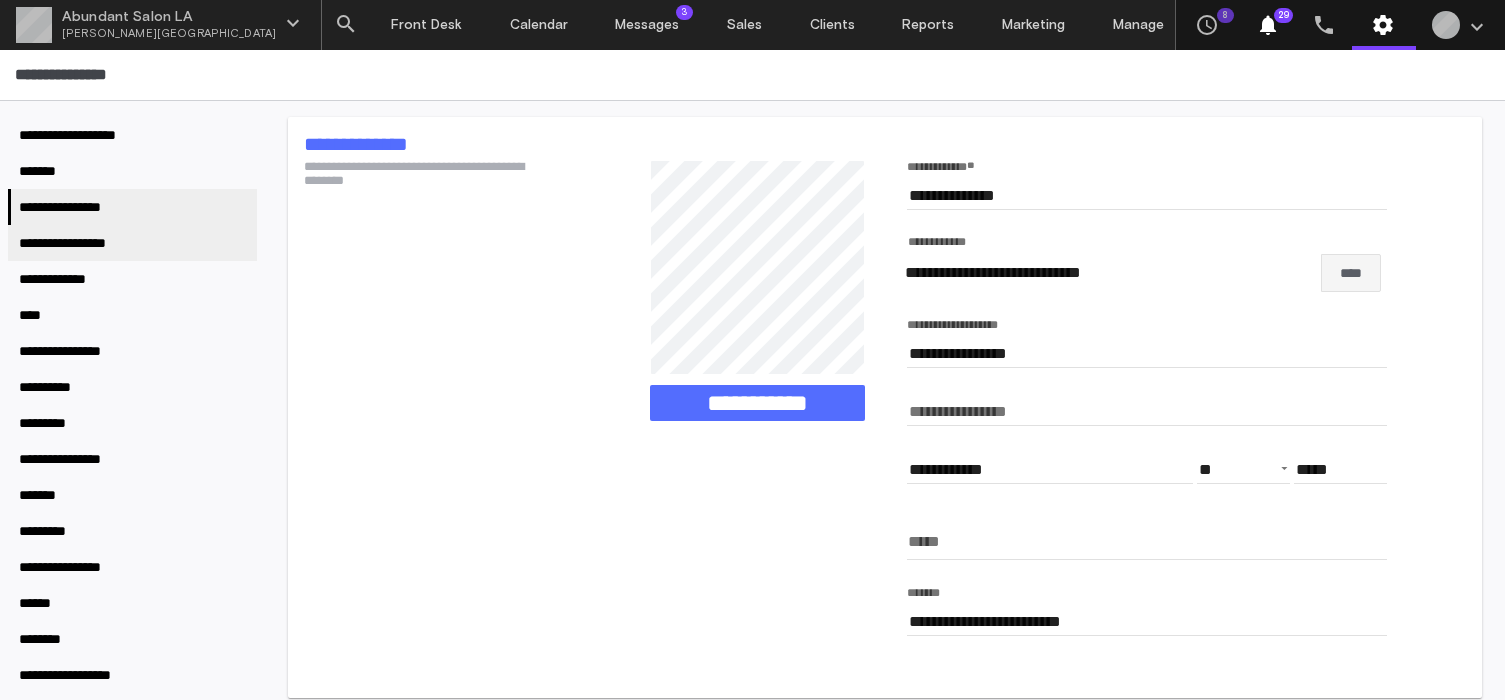 click on "**********" at bounding box center [132, 243] 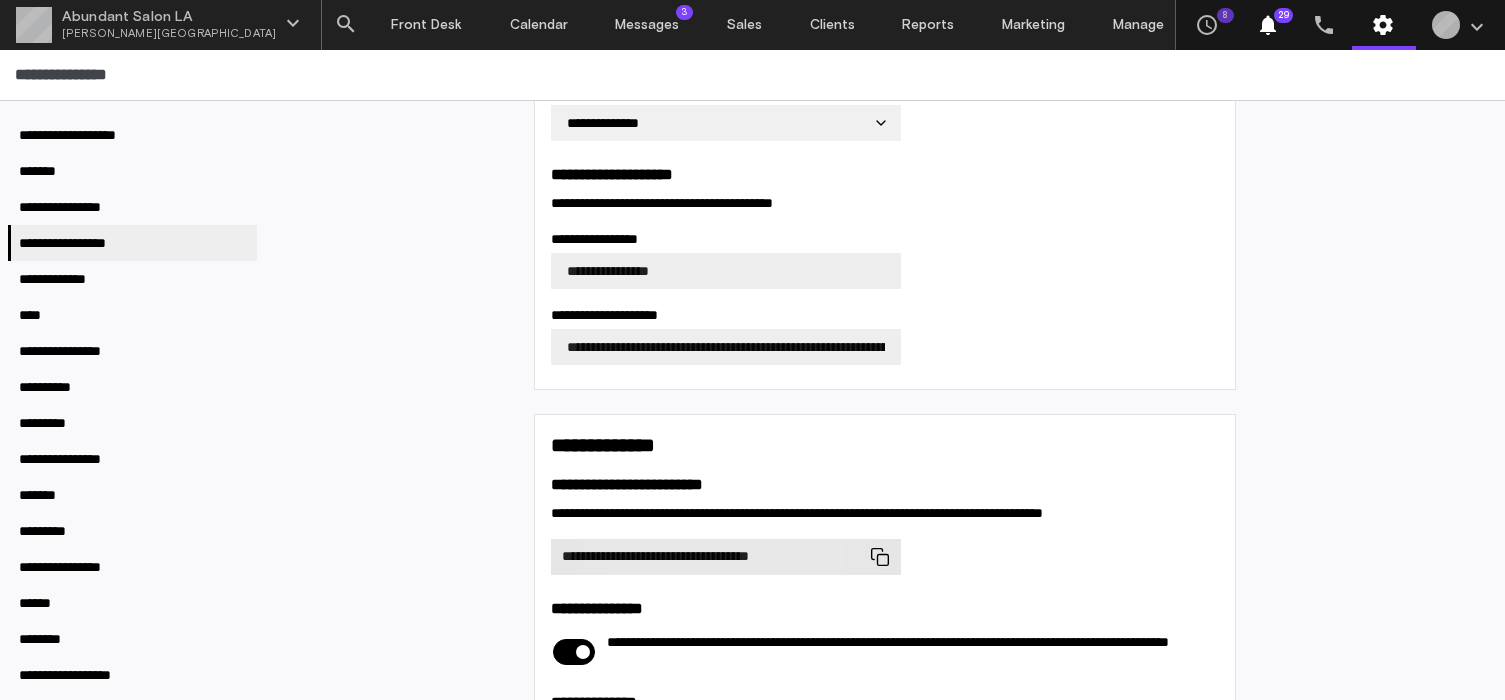 scroll, scrollTop: 983, scrollLeft: 0, axis: vertical 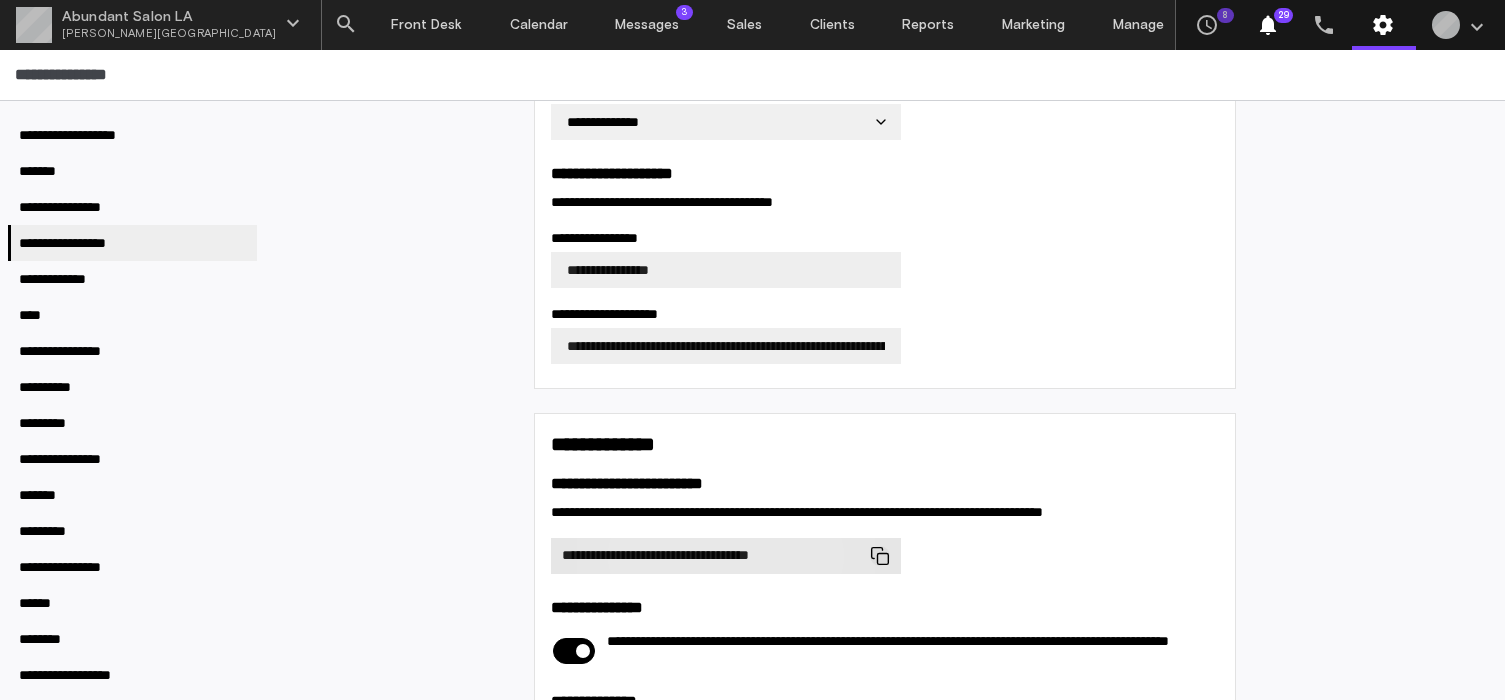 click 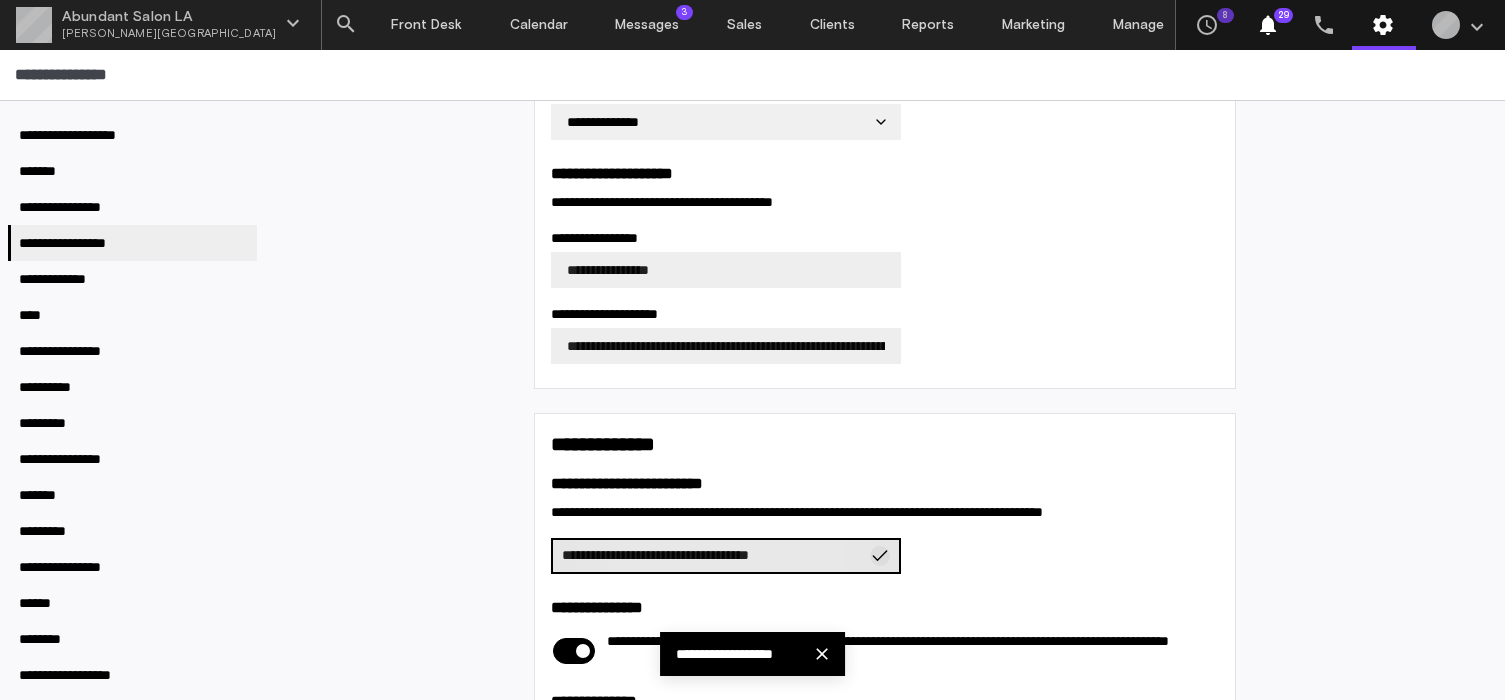 click on "settings" at bounding box center (1384, 25) 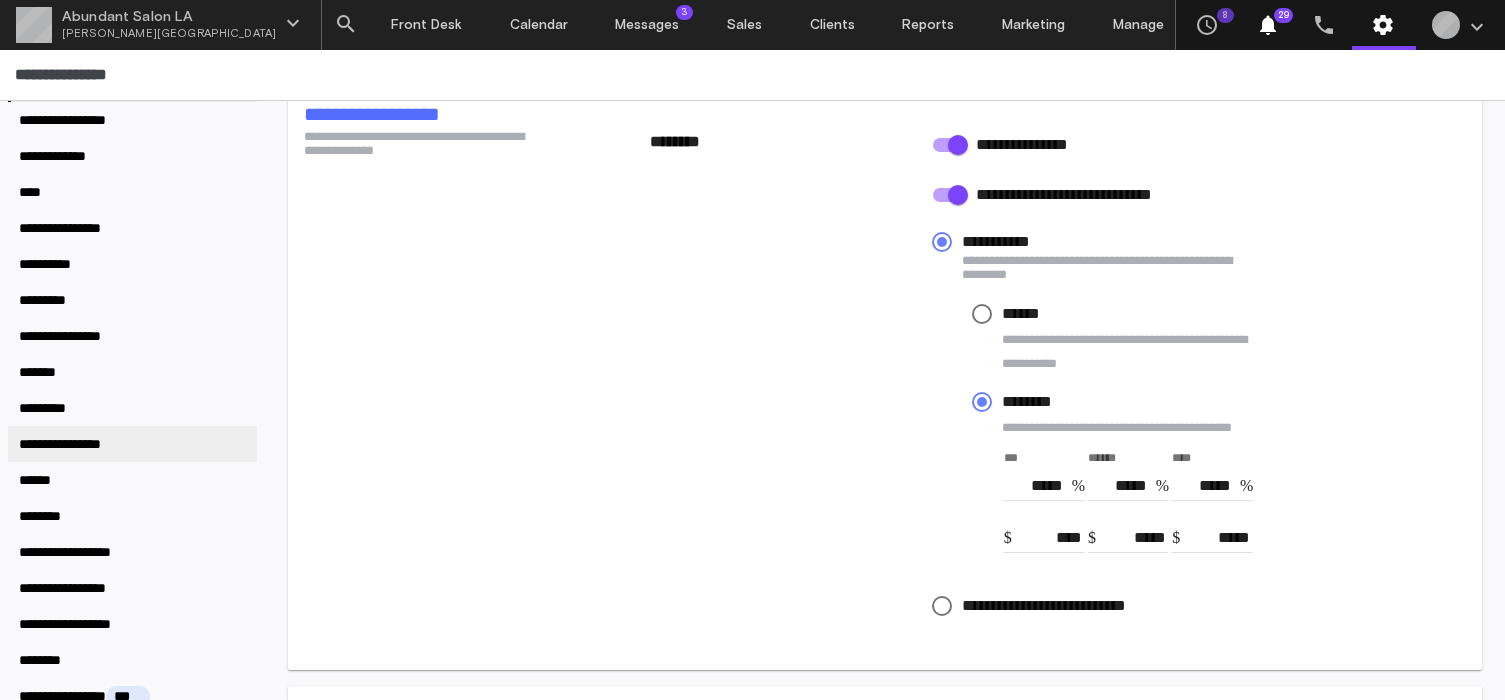 scroll, scrollTop: 146, scrollLeft: 0, axis: vertical 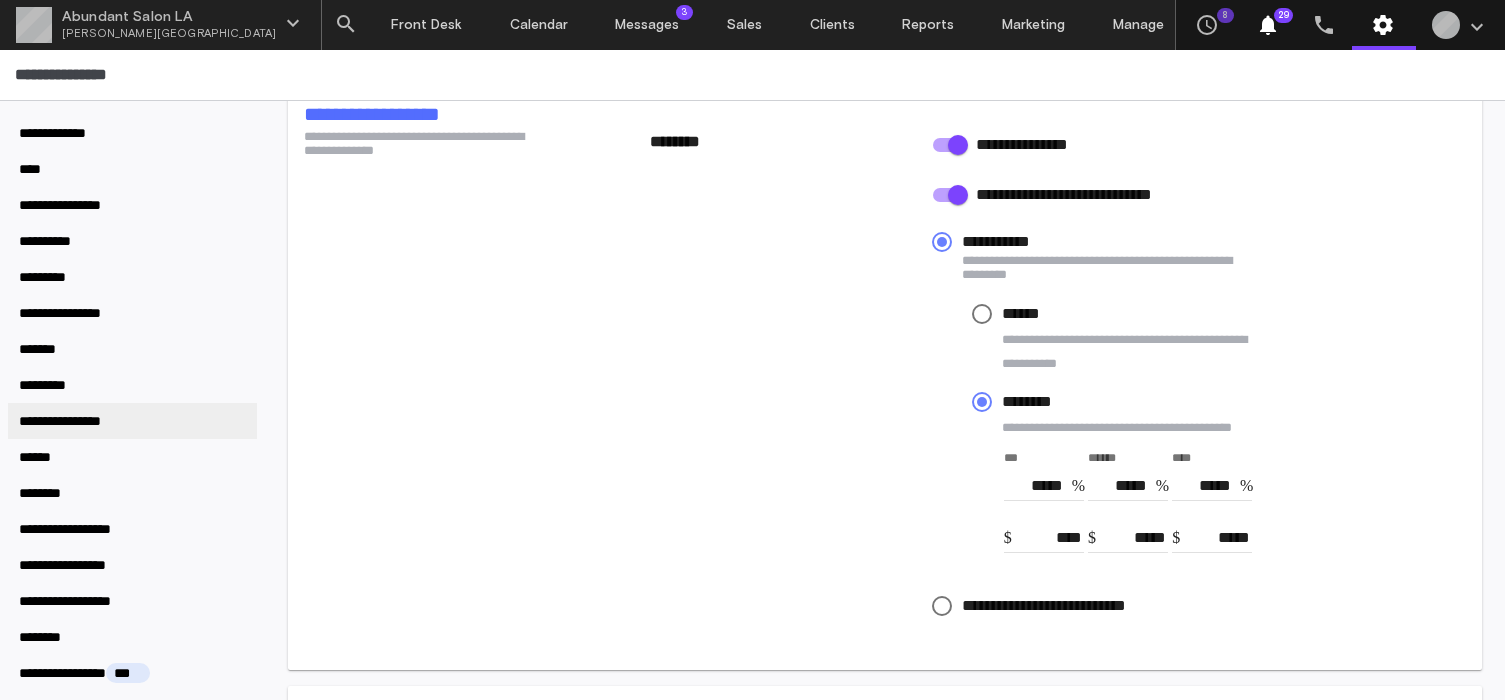 click on "**********" at bounding box center [78, 421] 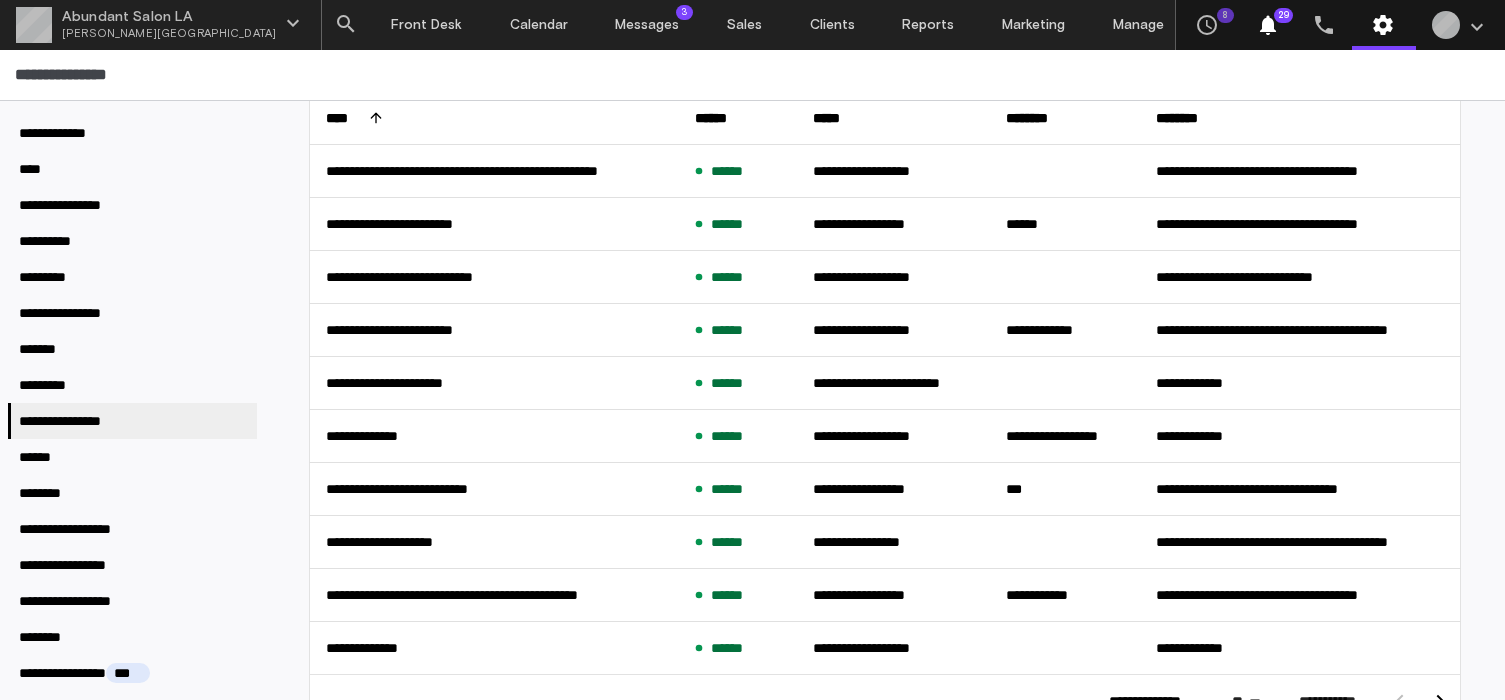 scroll, scrollTop: 0, scrollLeft: 0, axis: both 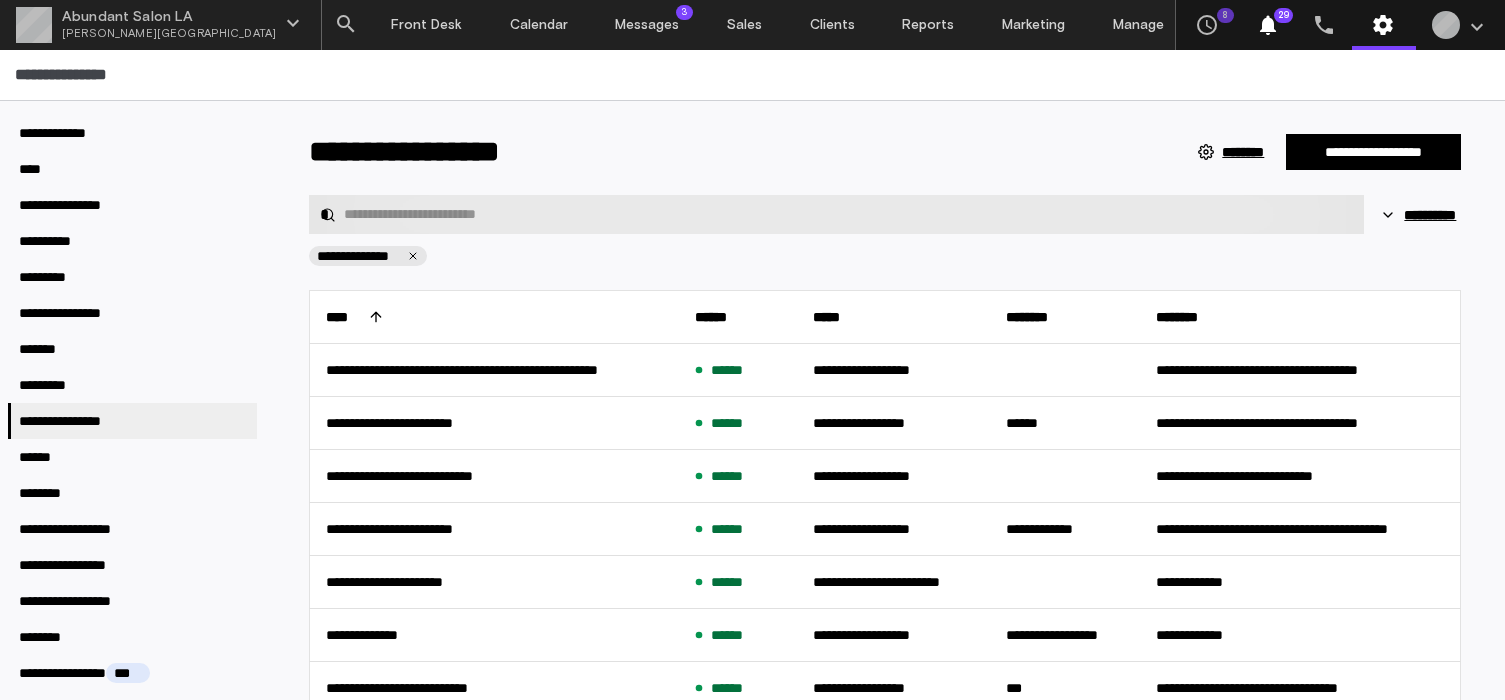 click at bounding box center (848, 214) 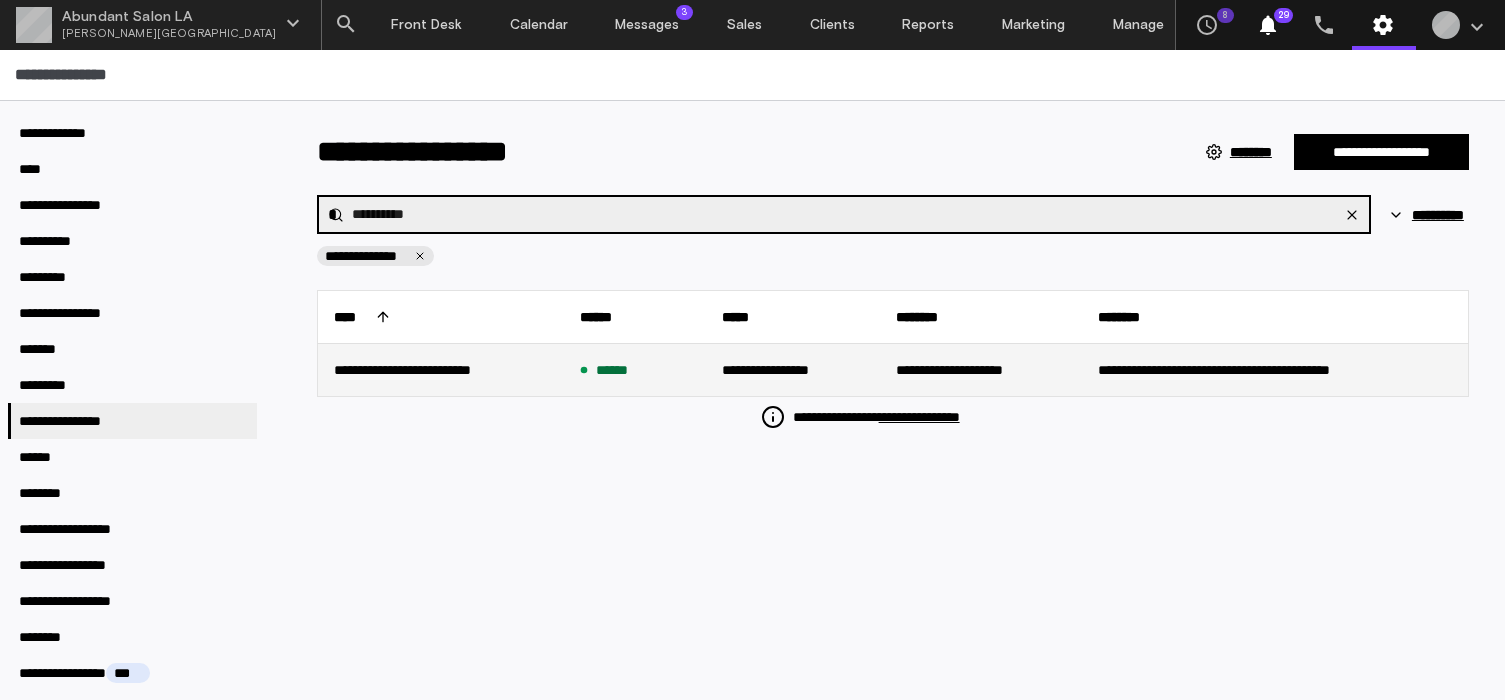 type on "**********" 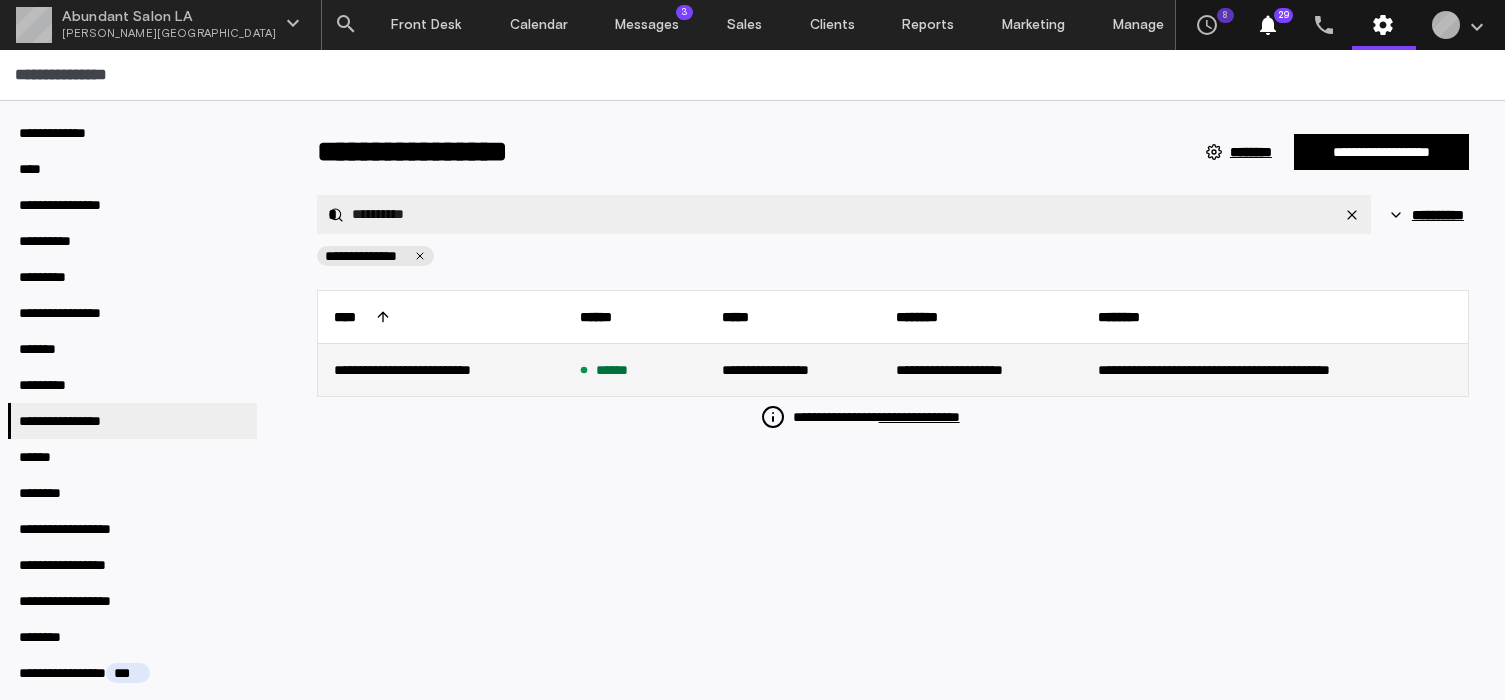 click on "**********" at bounding box center [440, 370] 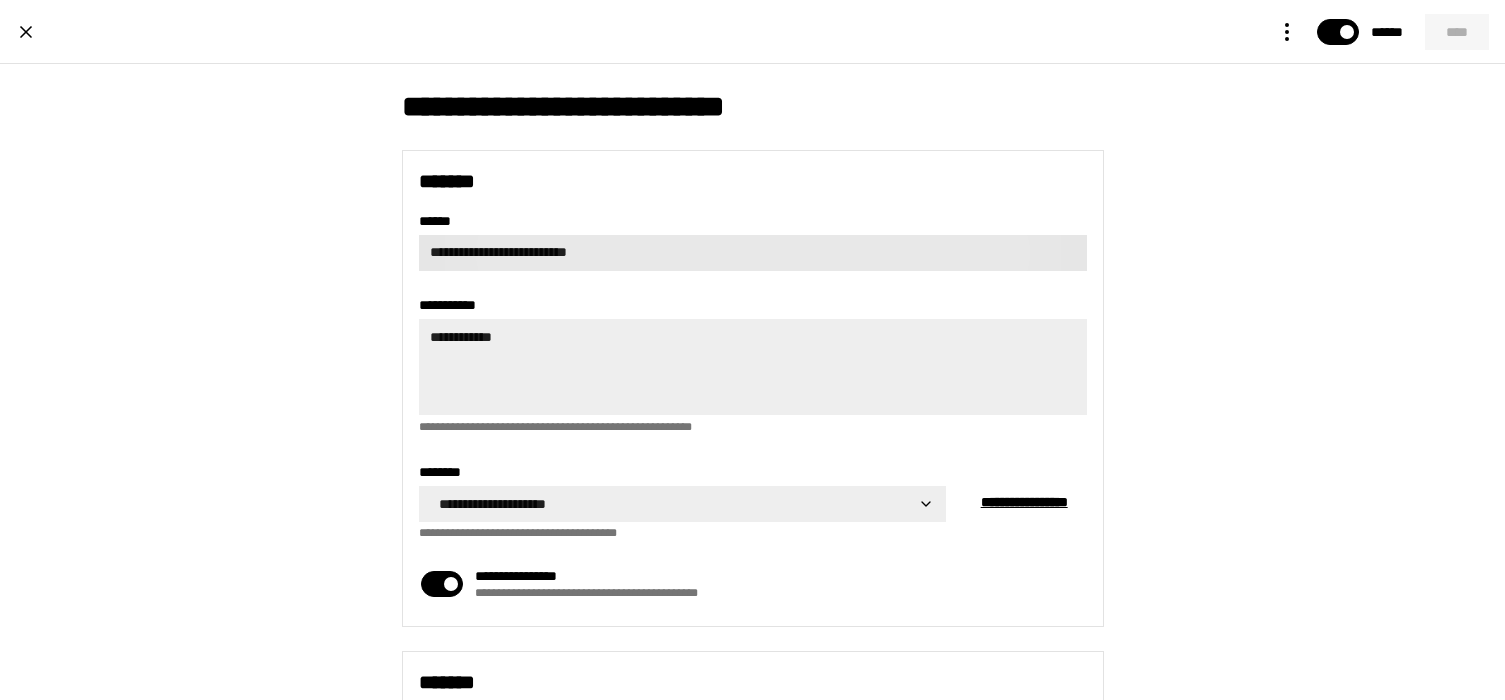 click on "**********" at bounding box center (753, 253) 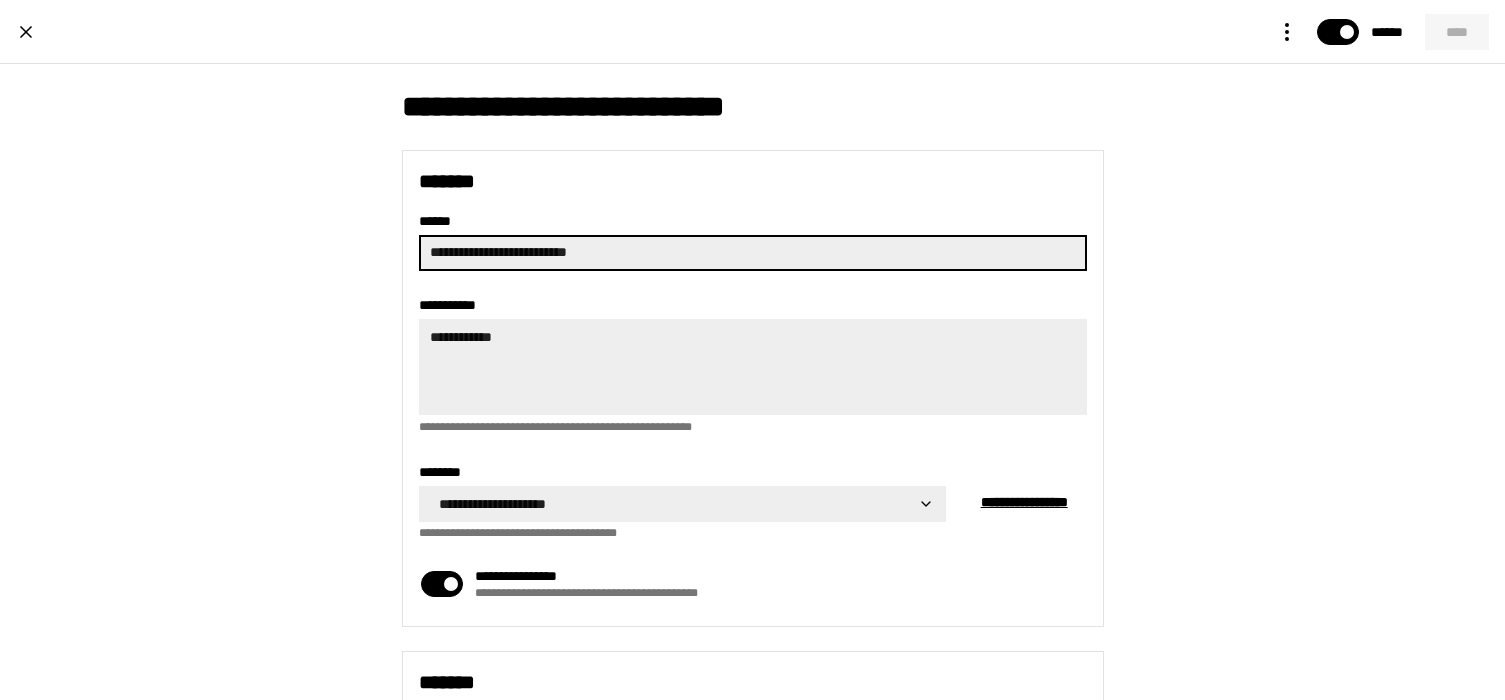 drag, startPoint x: 459, startPoint y: 252, endPoint x: 382, endPoint y: 254, distance: 77.02597 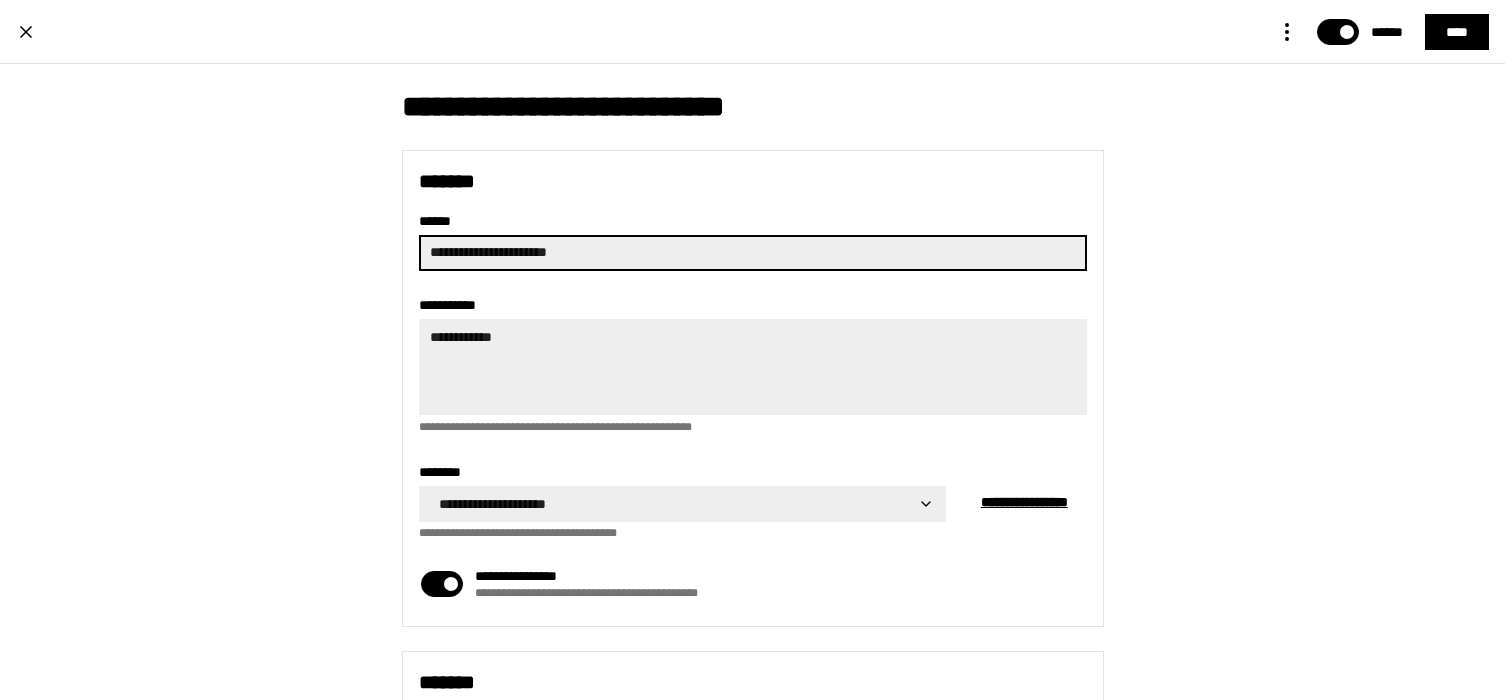 type on "**********" 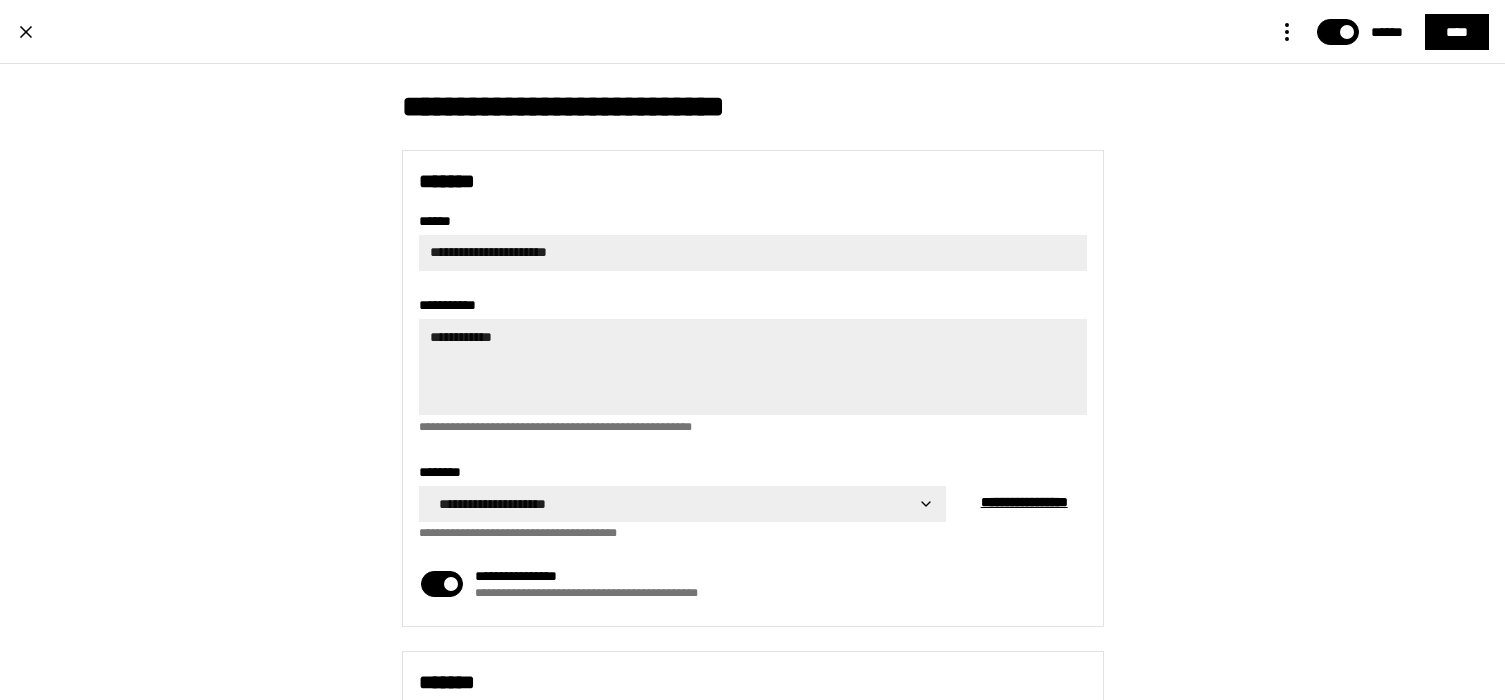 click on "**********" at bounding box center [741, 354] 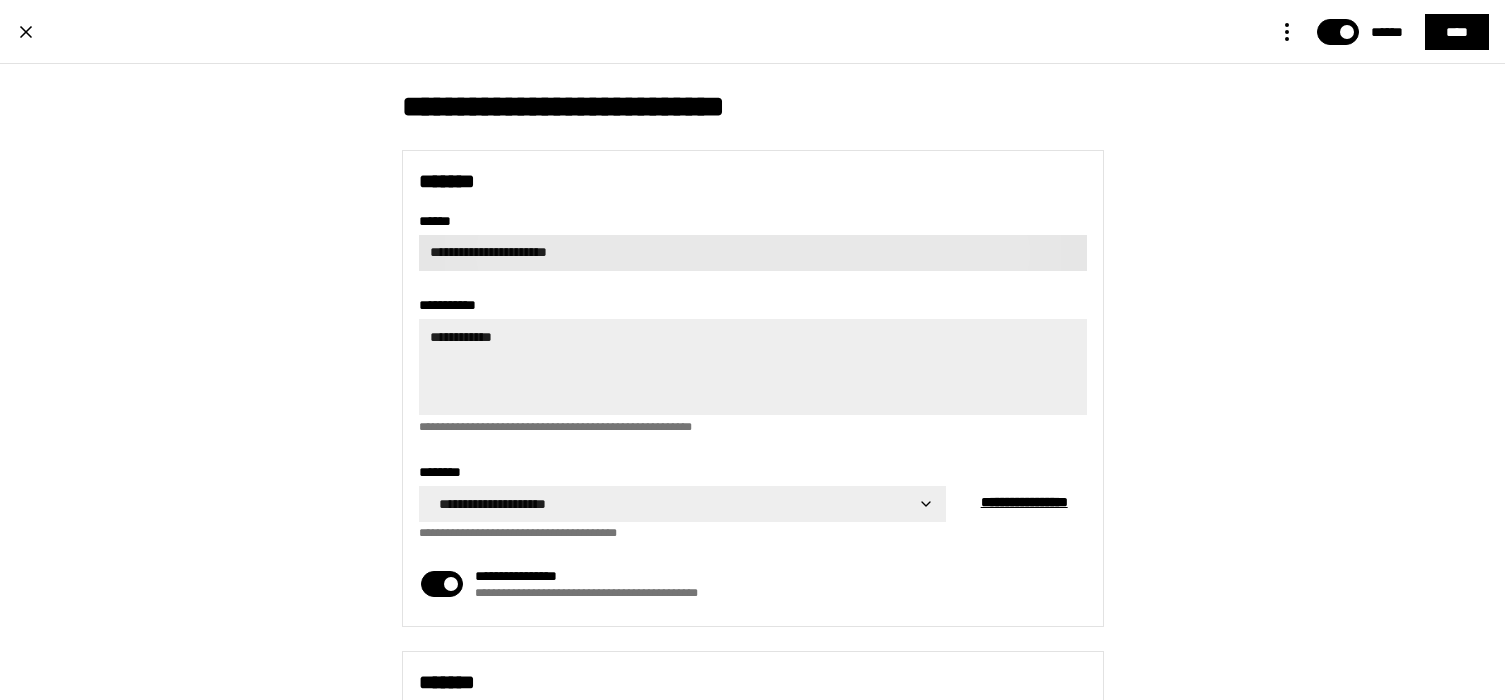click on "**********" at bounding box center (753, 253) 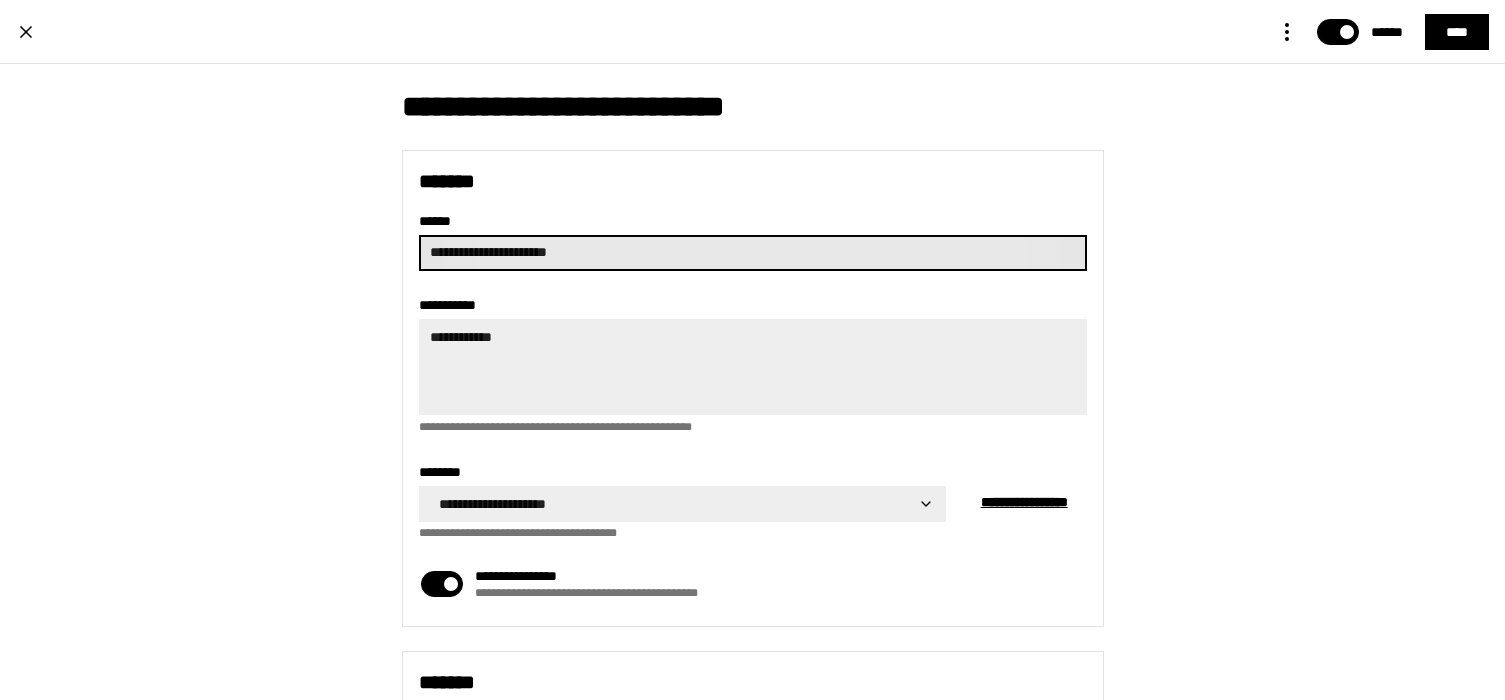 click on "**********" at bounding box center [753, 253] 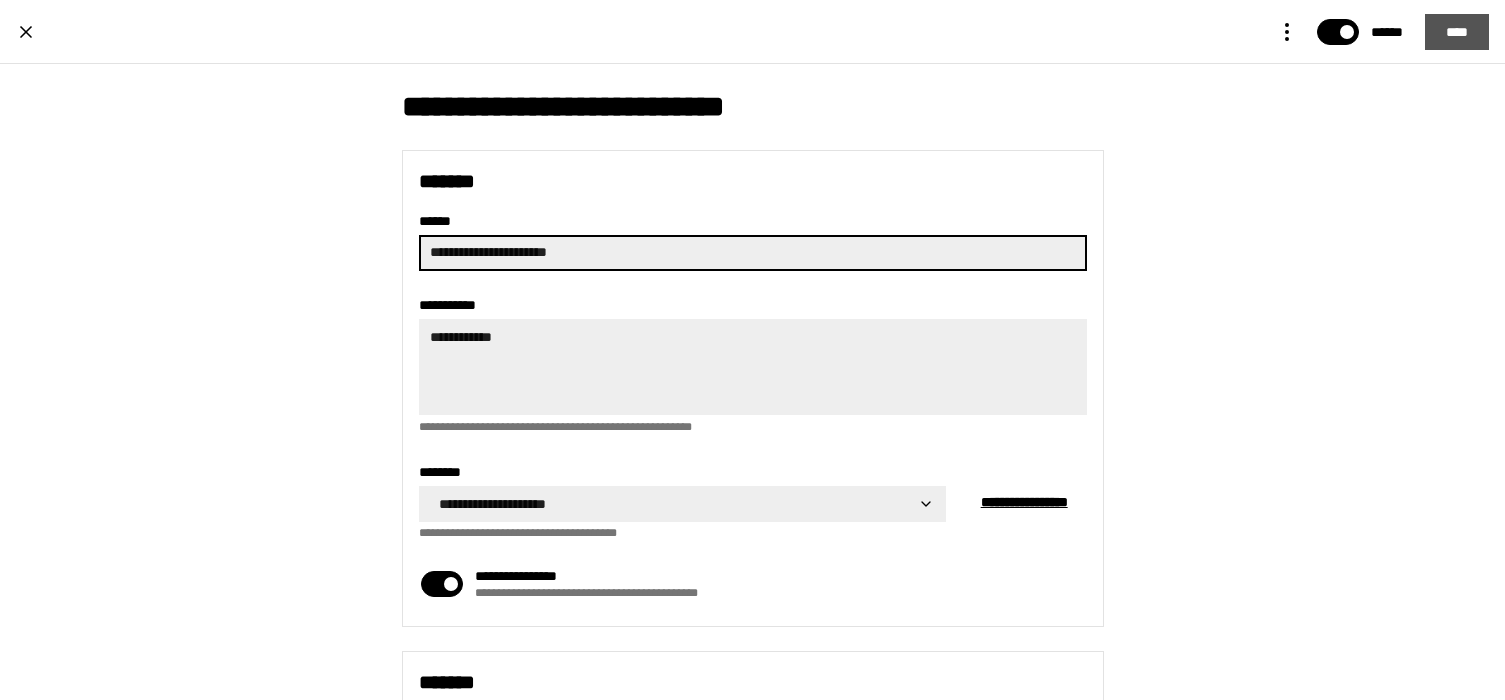 click on "****" at bounding box center (1457, 32) 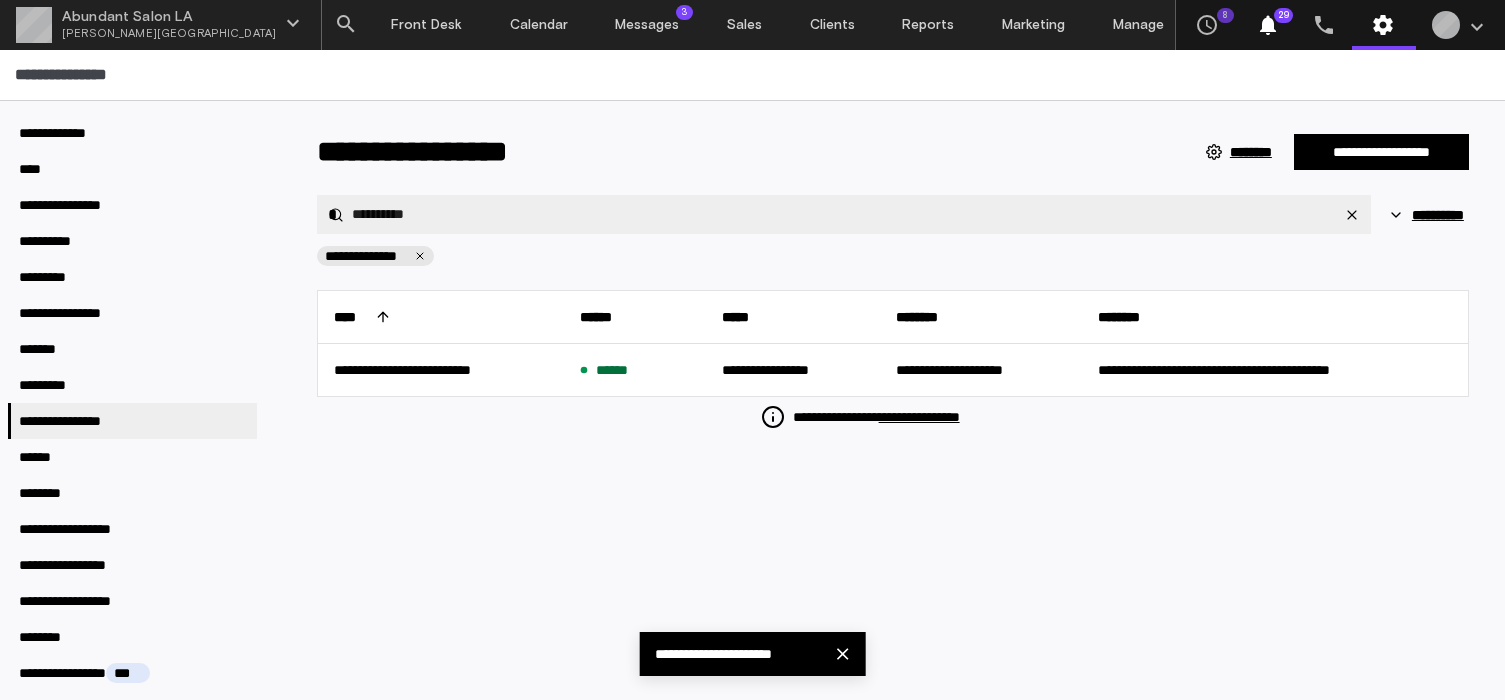 click on "**********" at bounding box center [752, 75] 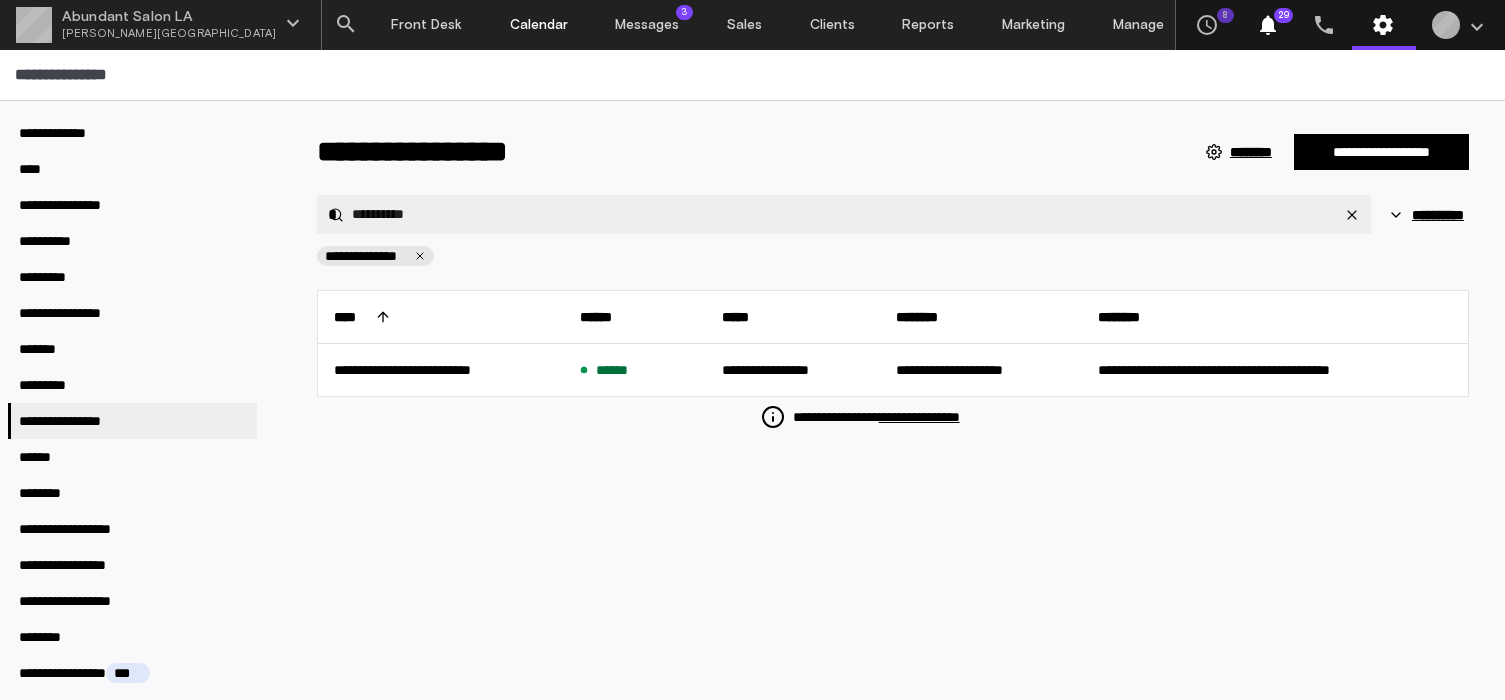 click on "Calendar" at bounding box center (539, 25) 